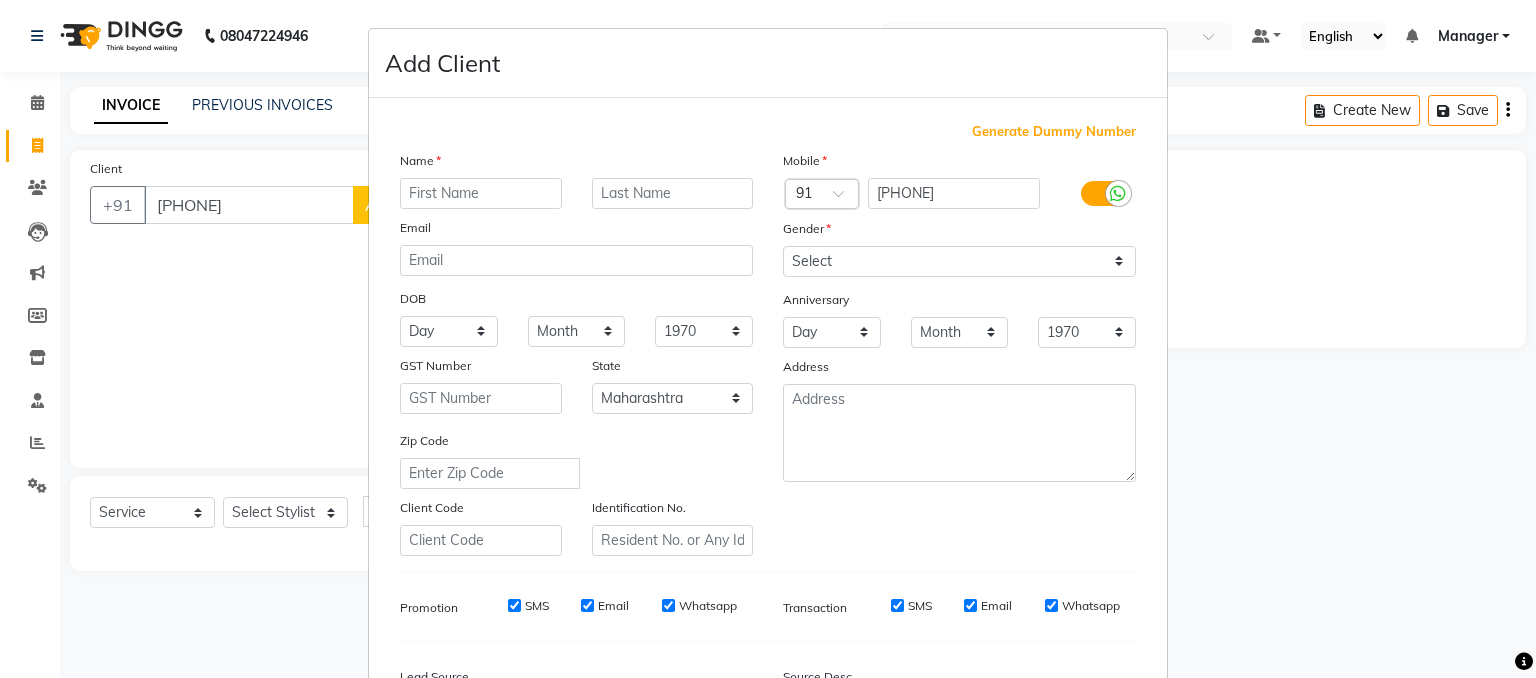 select on "8374" 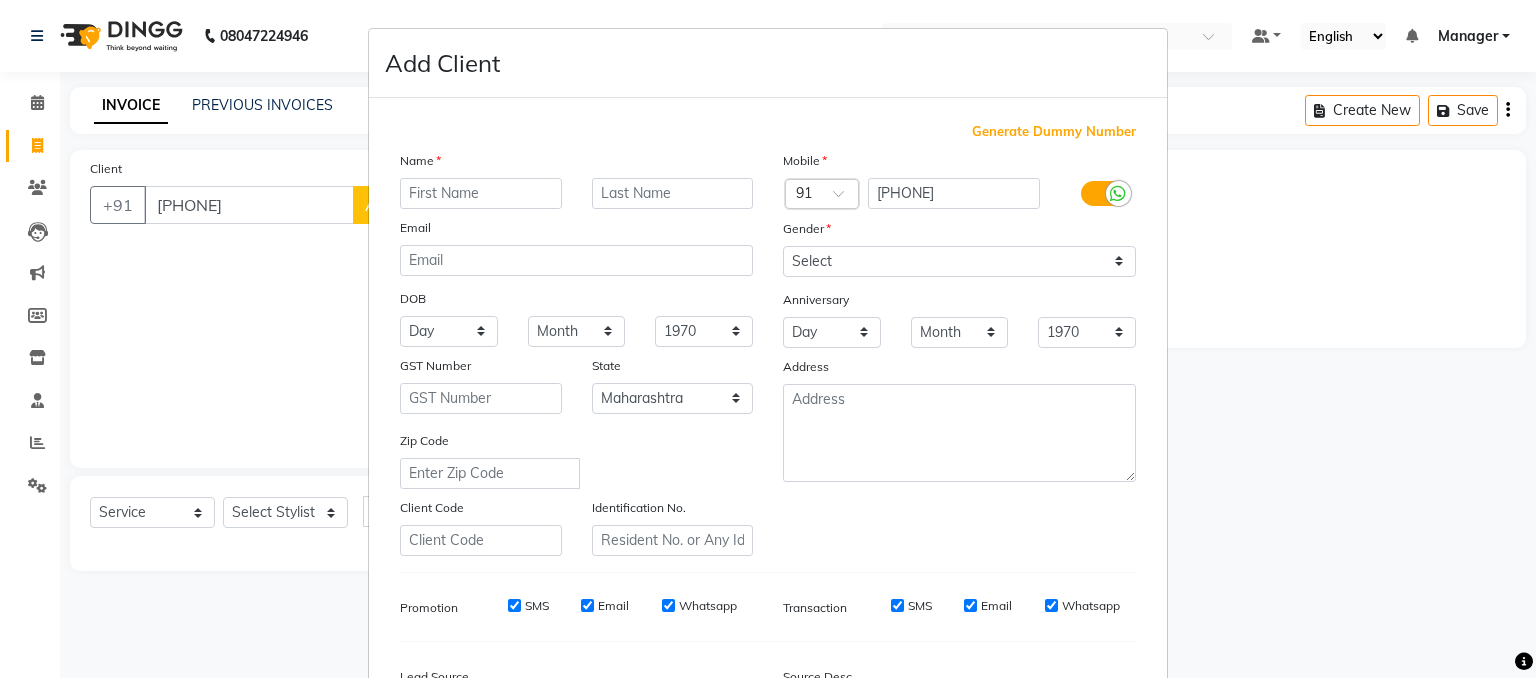 select on "service" 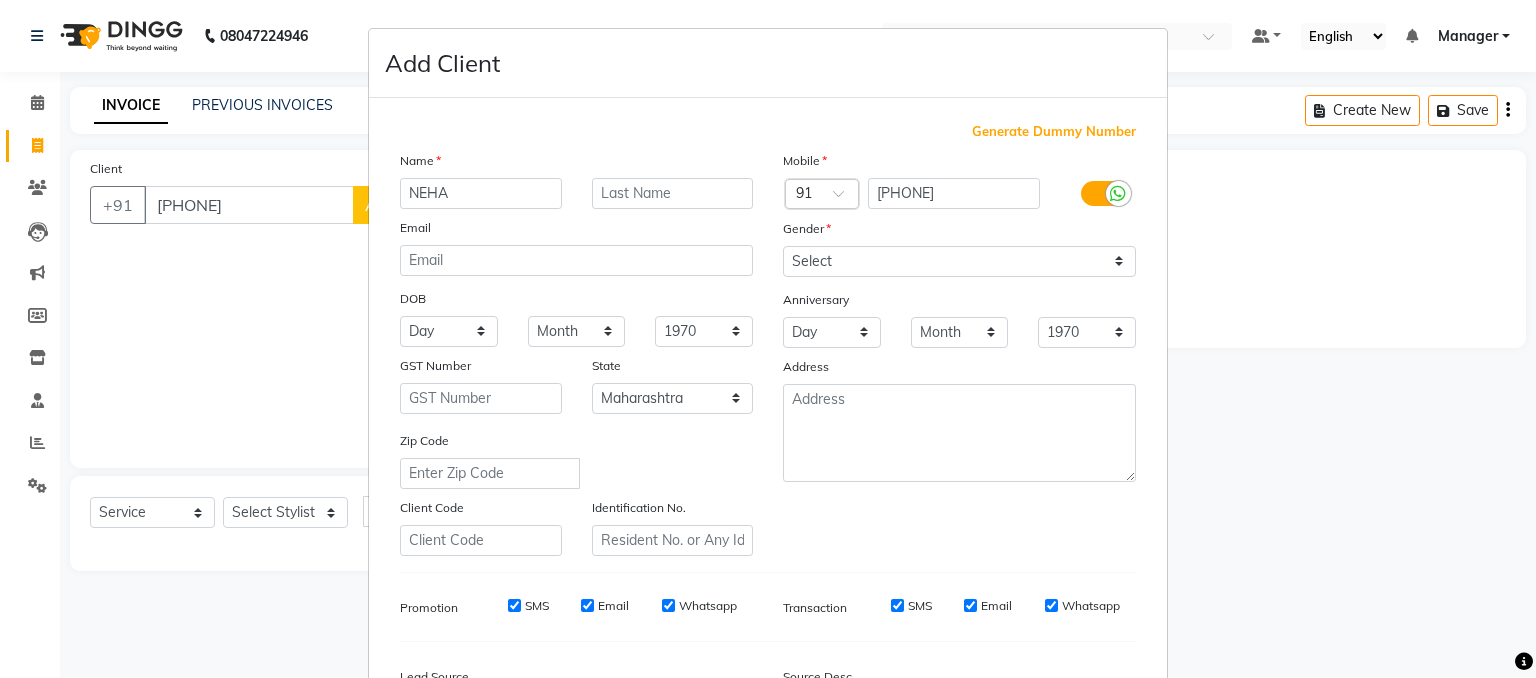 type on "NEHA" 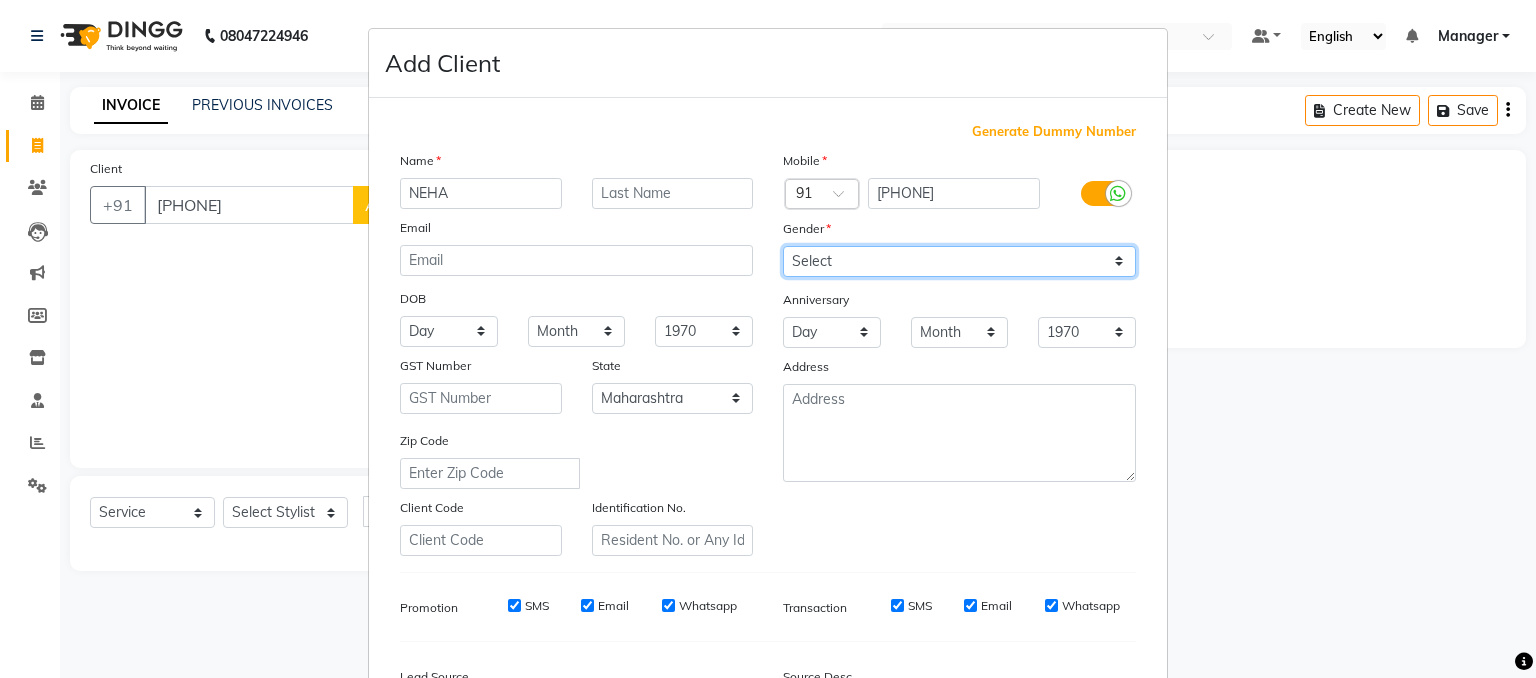 click on "Select Male Female Other Prefer Not To Say" at bounding box center [959, 261] 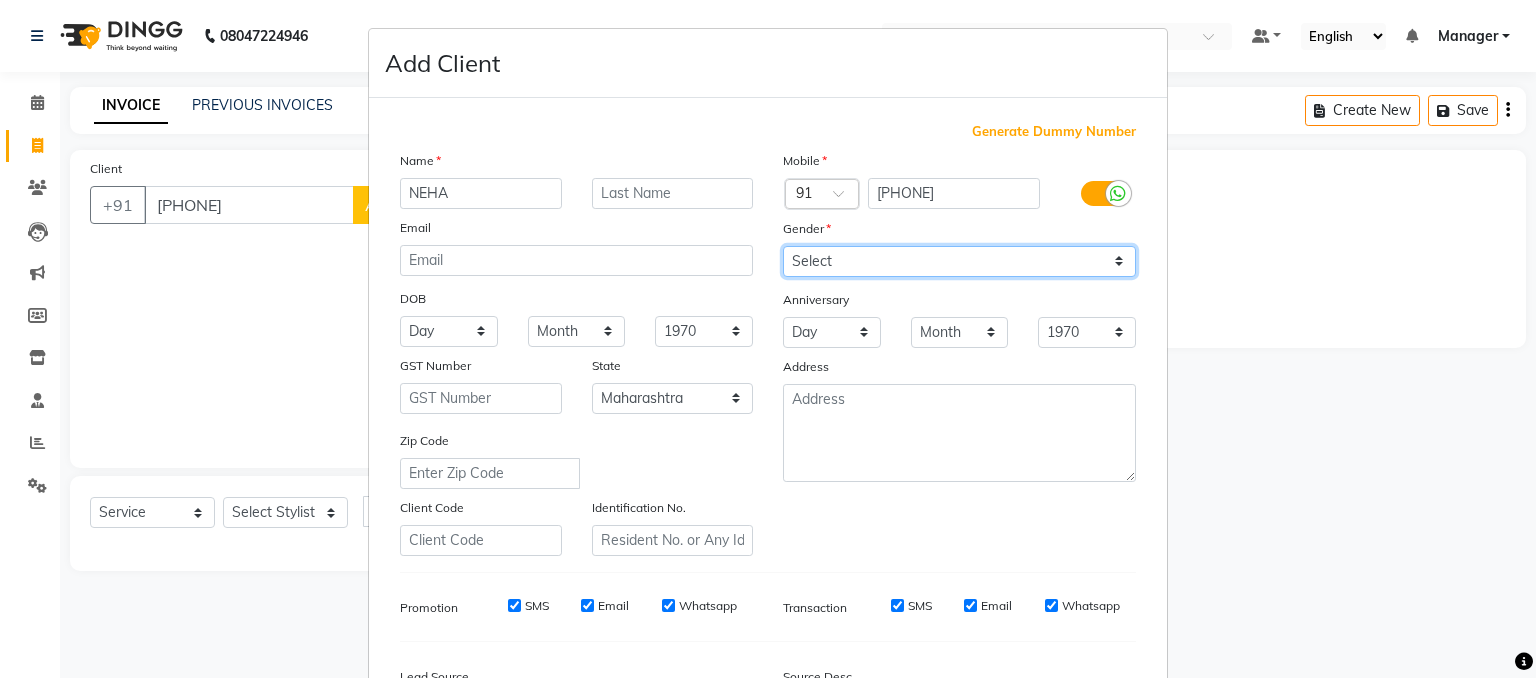 select on "female" 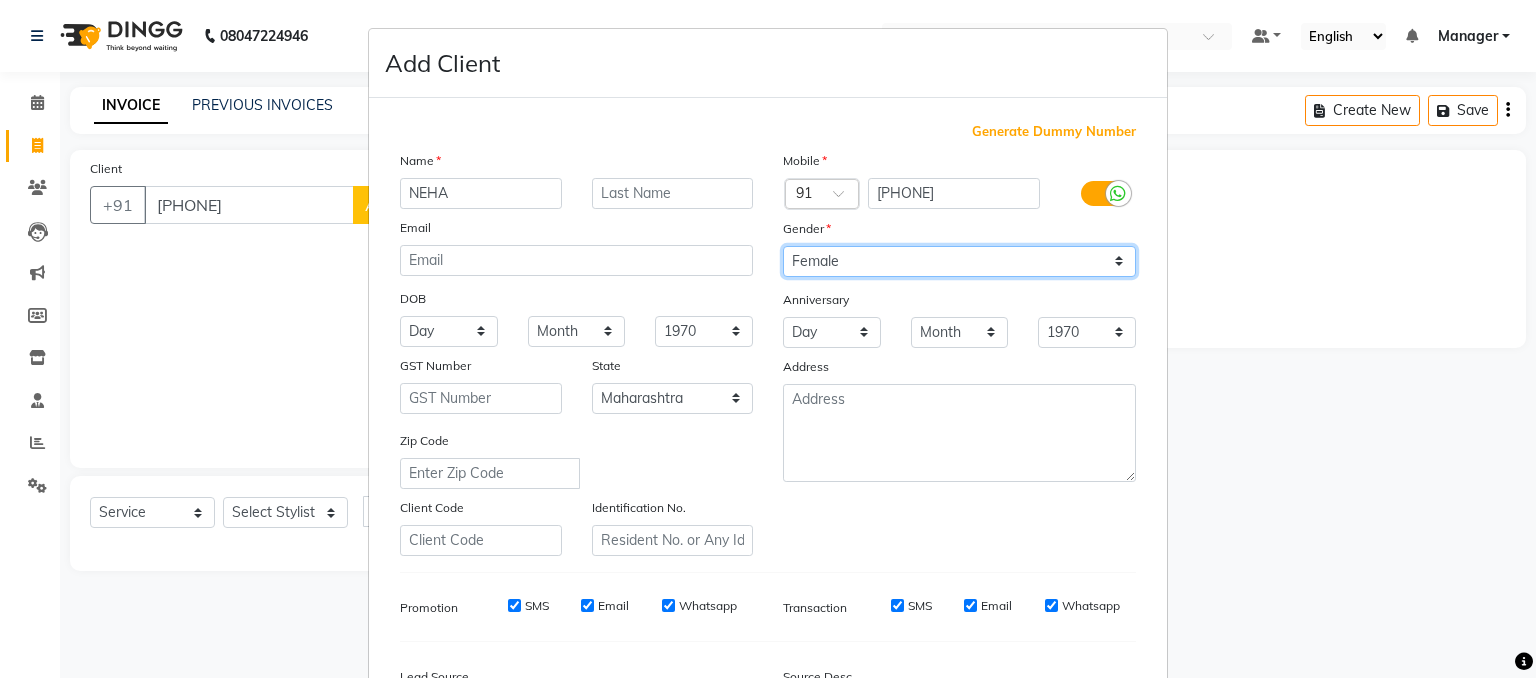 click on "Select Male Female Other Prefer Not To Say" at bounding box center (959, 261) 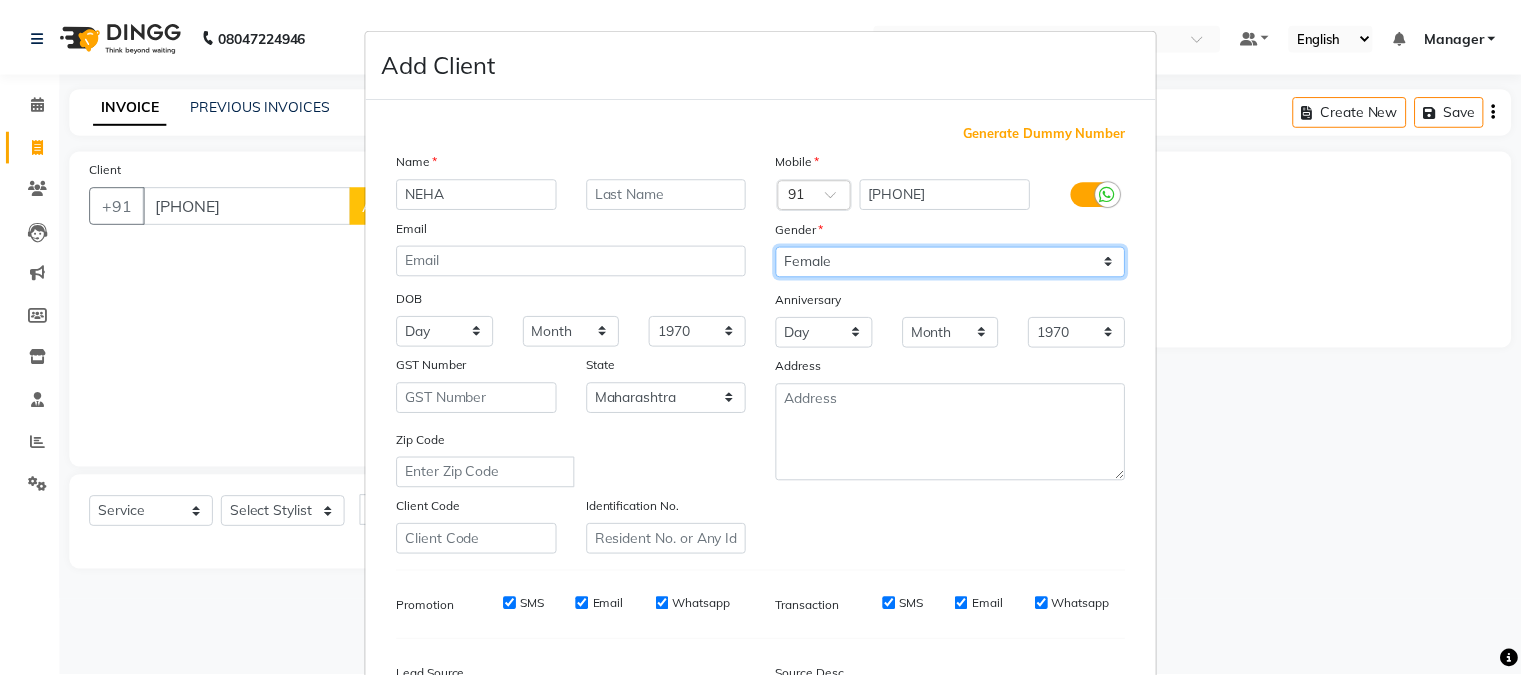 scroll, scrollTop: 255, scrollLeft: 0, axis: vertical 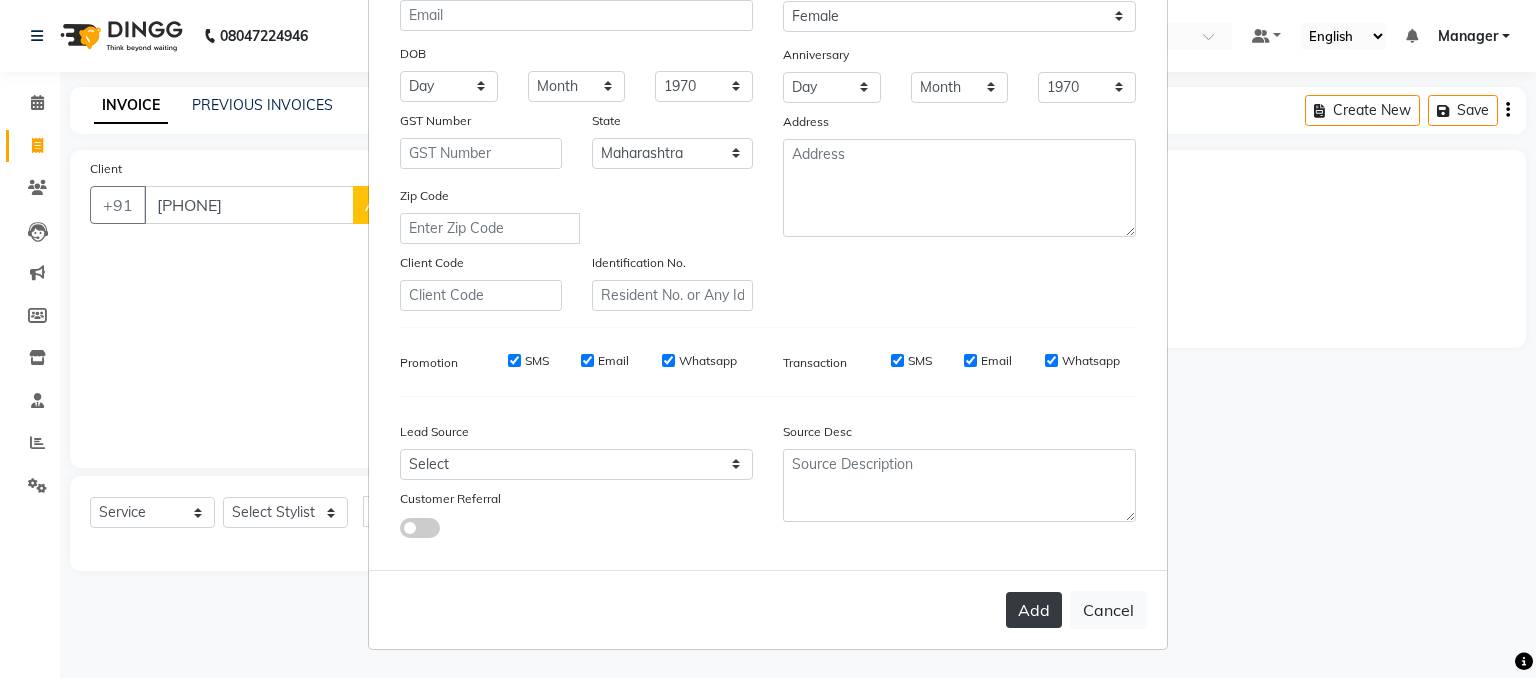 click on "Add" at bounding box center [1034, 610] 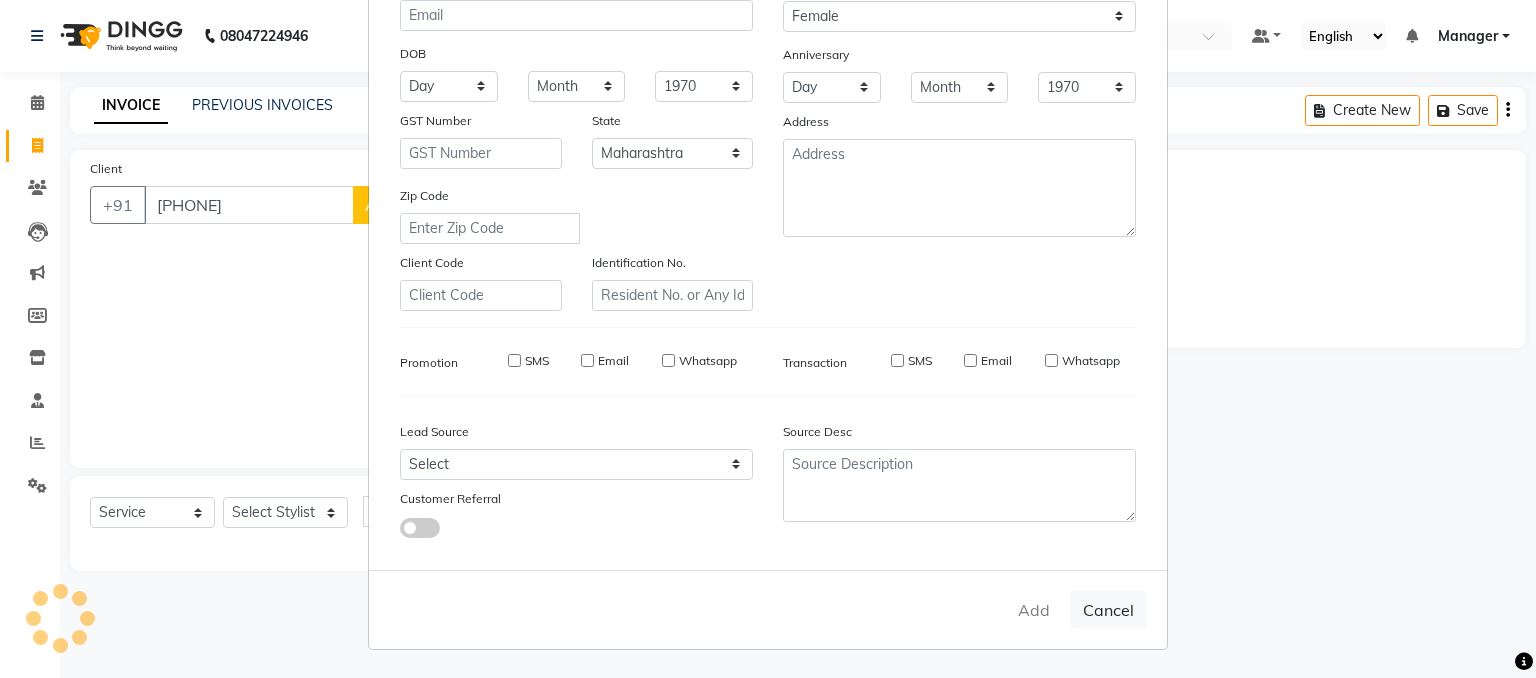 type on "97******31" 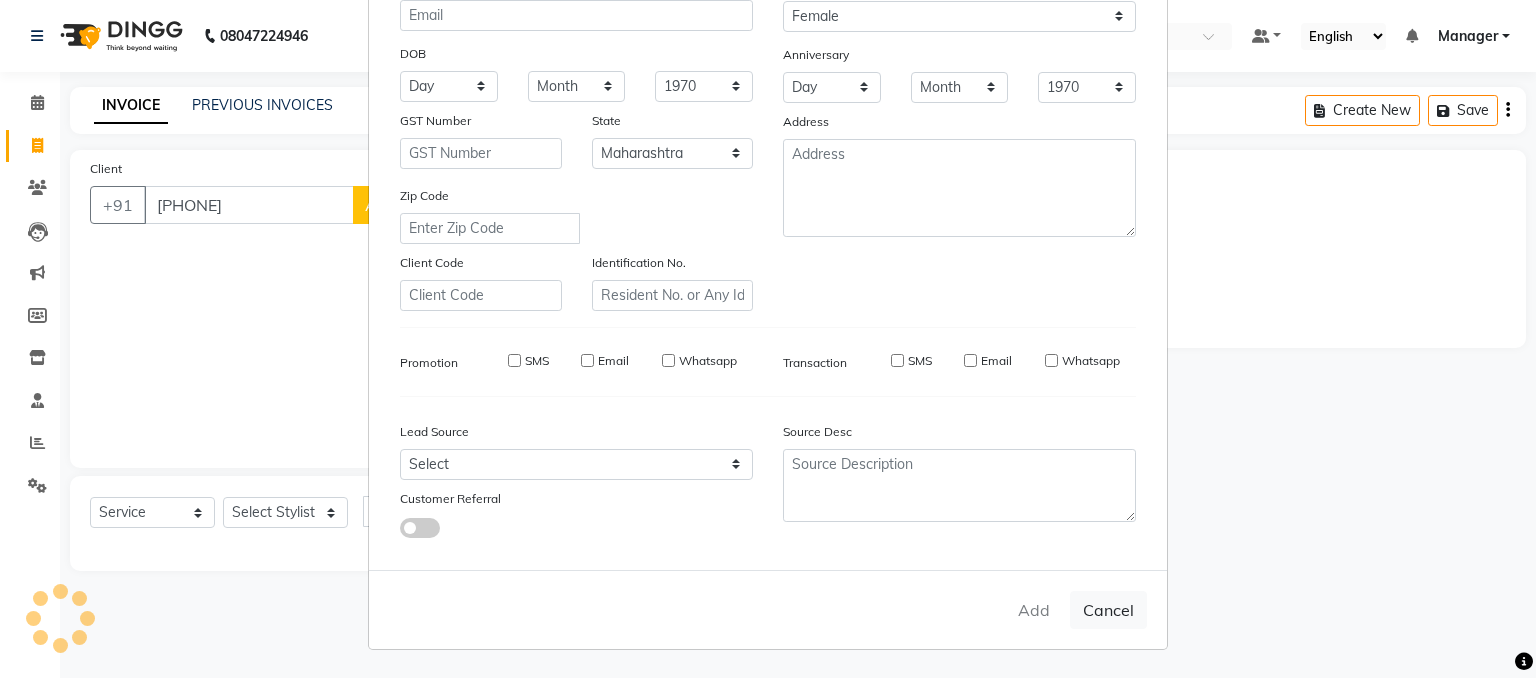 type 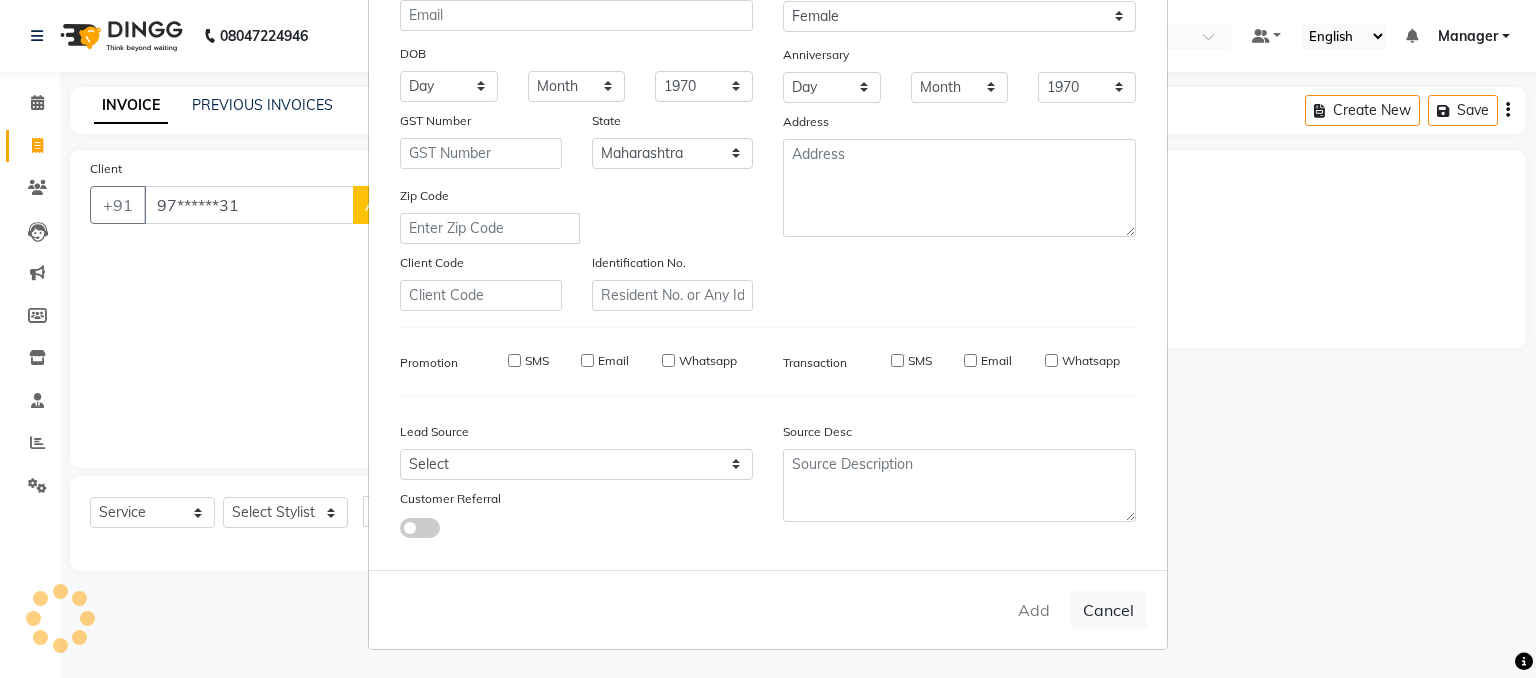 select 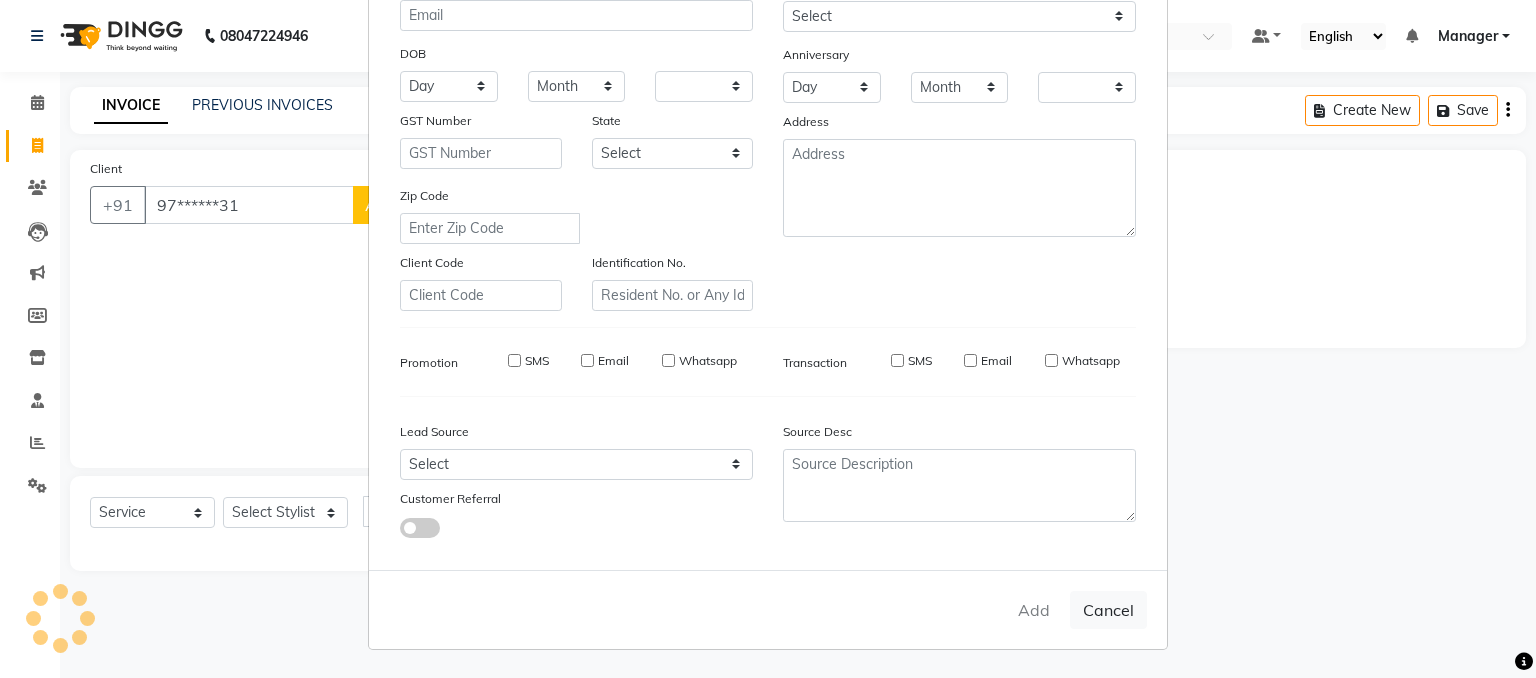 checkbox on "false" 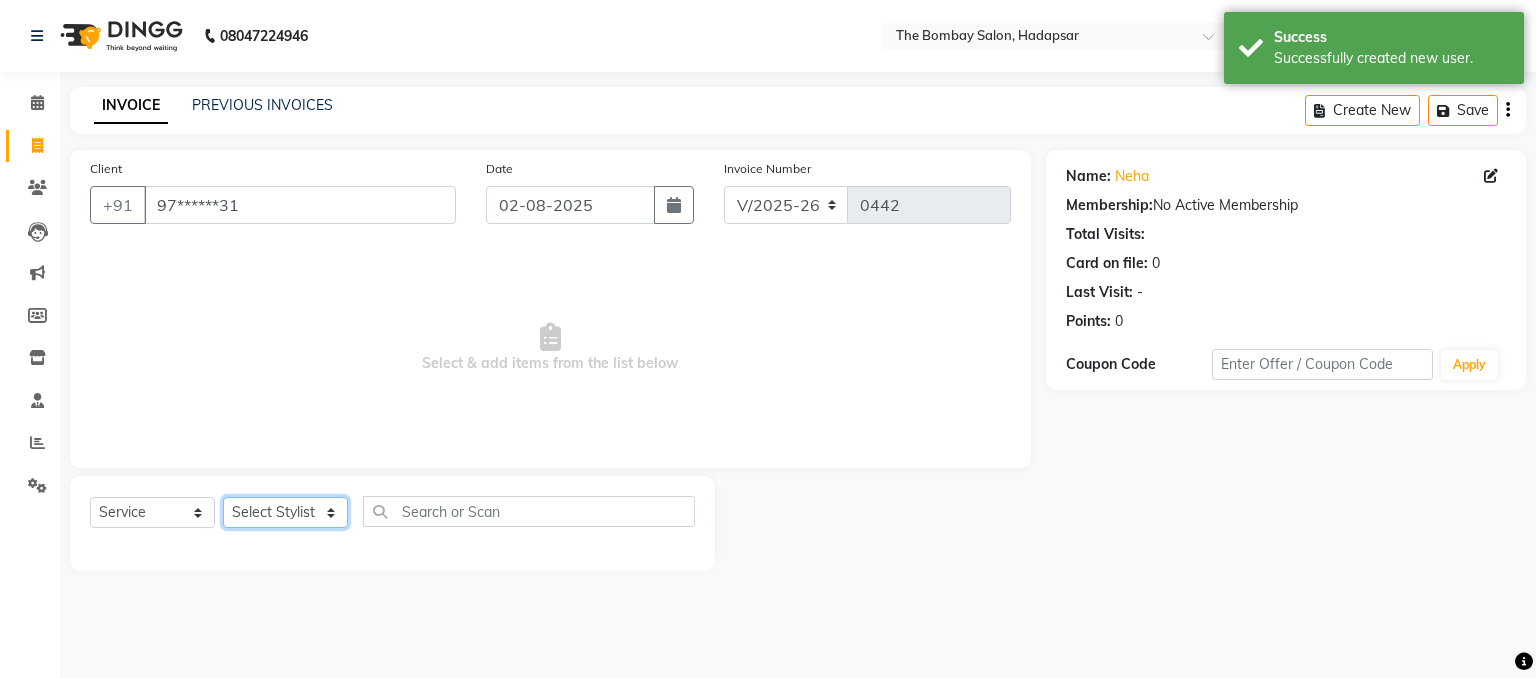 click on "Select Stylist AMRUTA BHAGWANTU hasn Manager MOHINI MUKESH PINKY RAMESHWAR sachin SANTOSH SHANKAR" 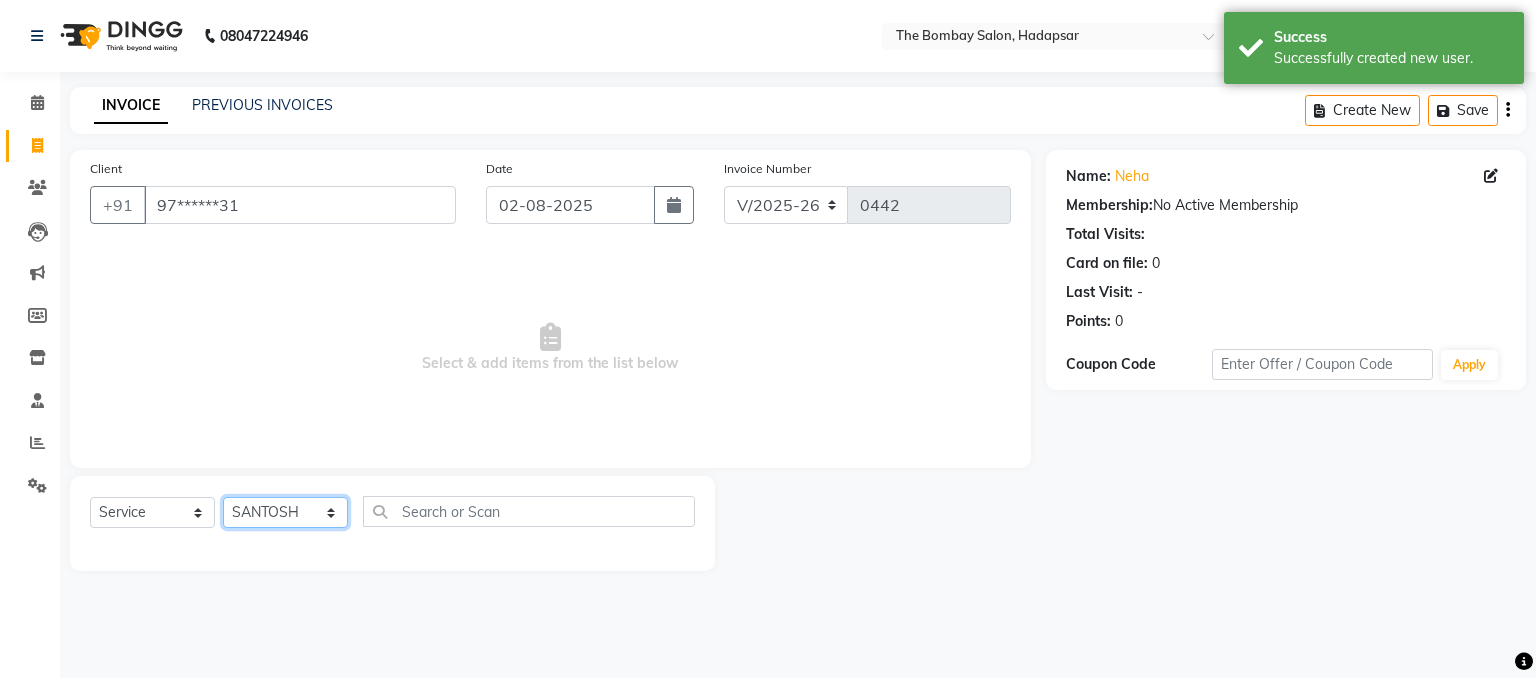 click on "Select Stylist AMRUTA BHAGWANTU hasn Manager MOHINI MUKESH PINKY RAMESHWAR sachin SANTOSH SHANKAR" 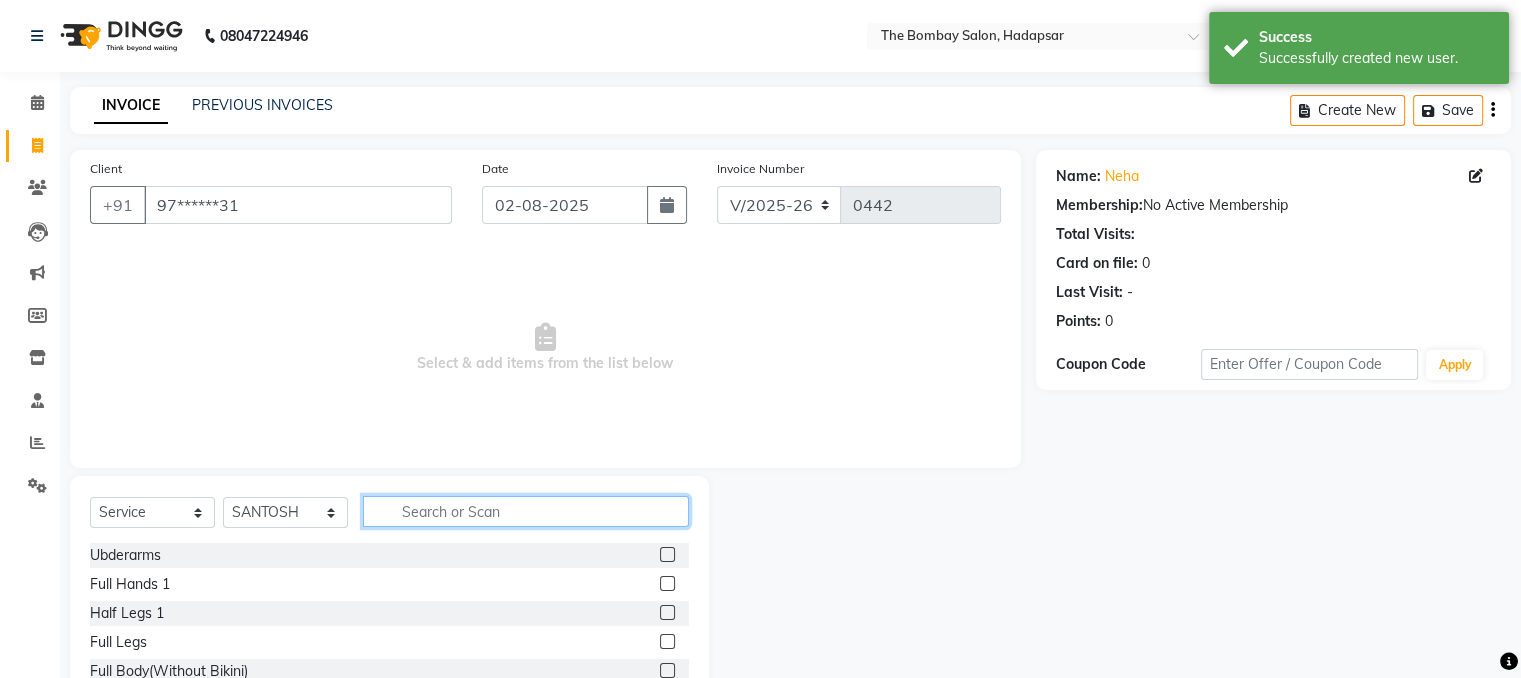 click 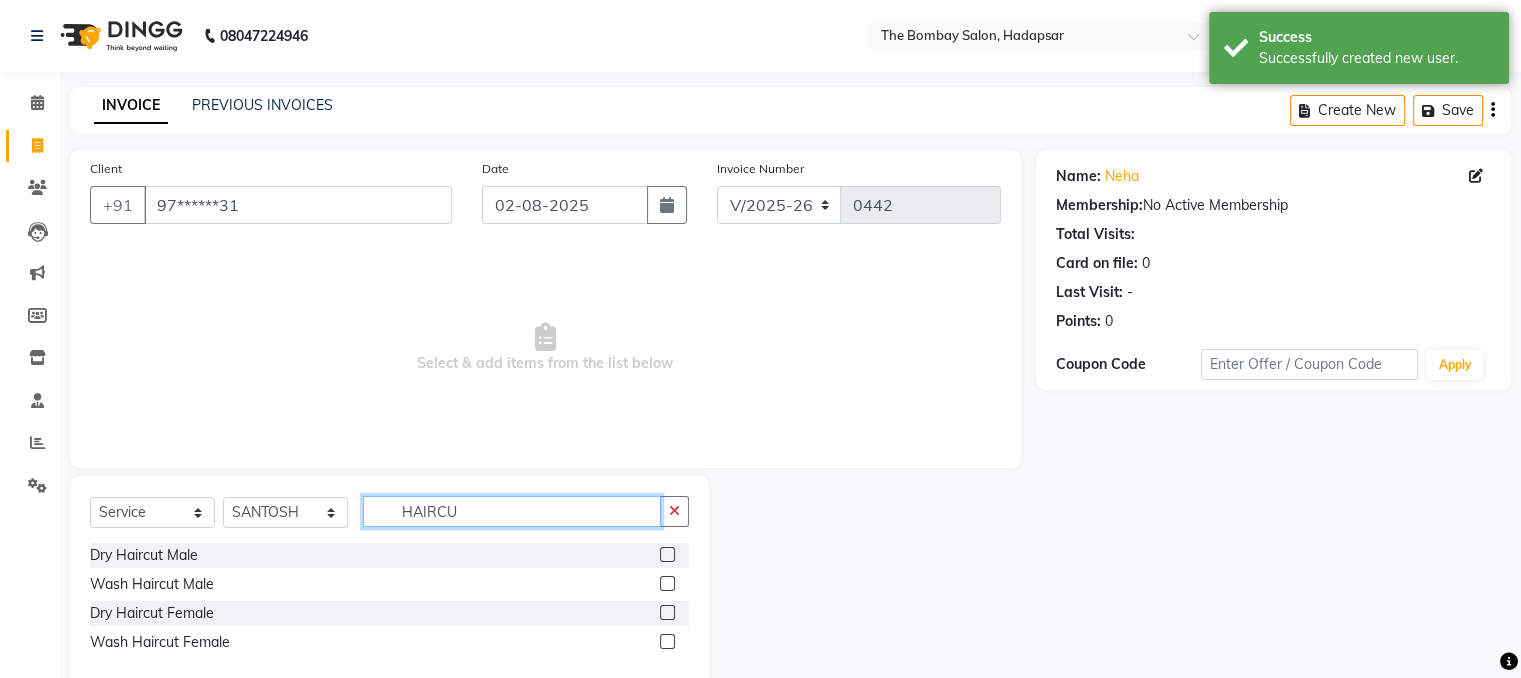 type on "HAIRCU" 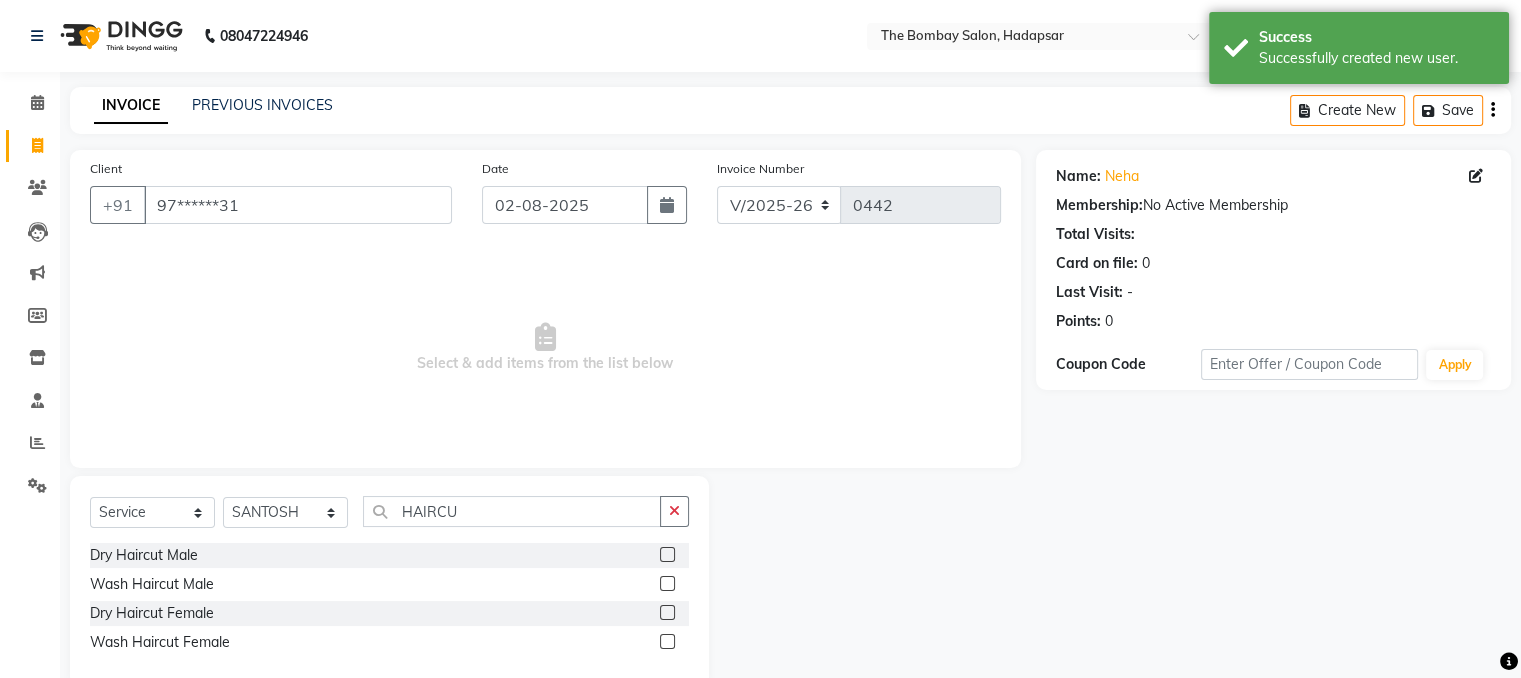 click 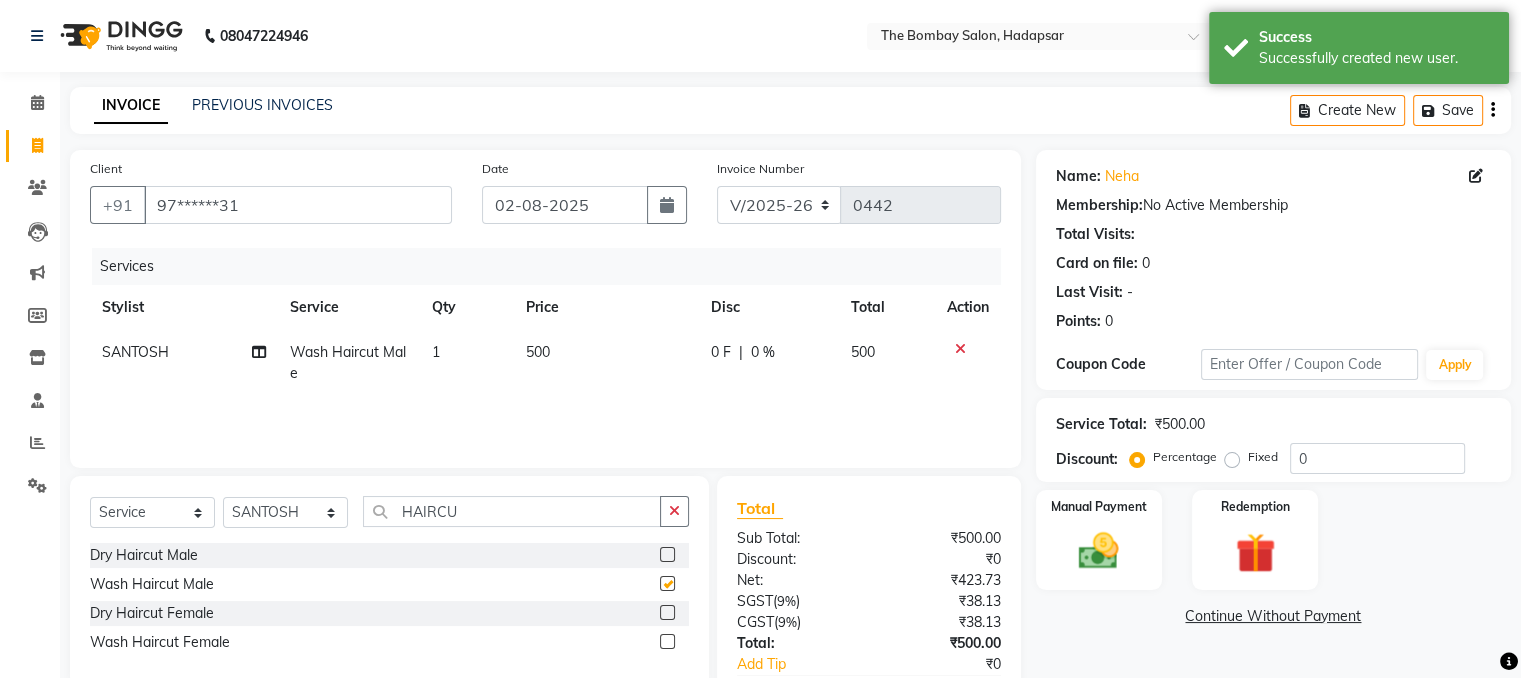 checkbox on "false" 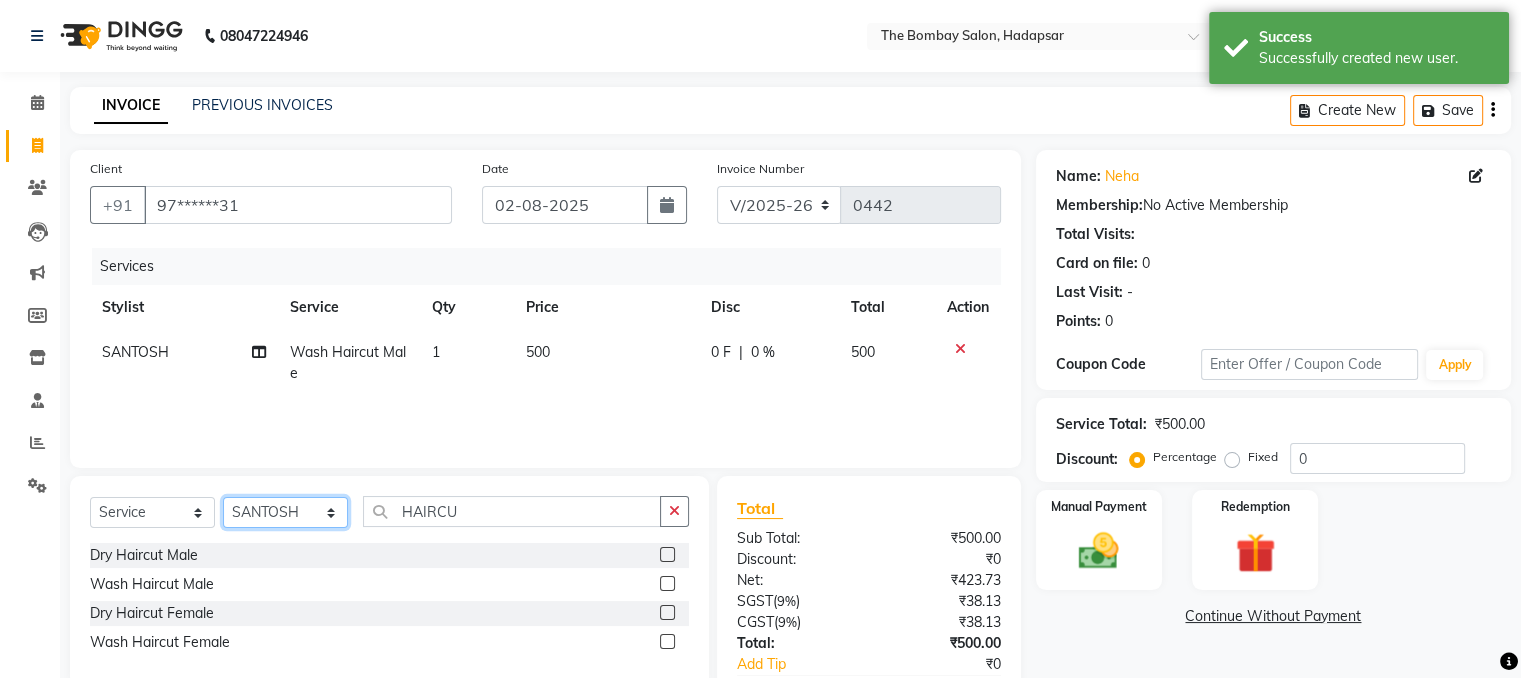 click on "Select Stylist AMRUTA BHAGWANTU hasn Manager MOHINI MUKESH PINKY RAMESHWAR sachin SANTOSH SHANKAR" 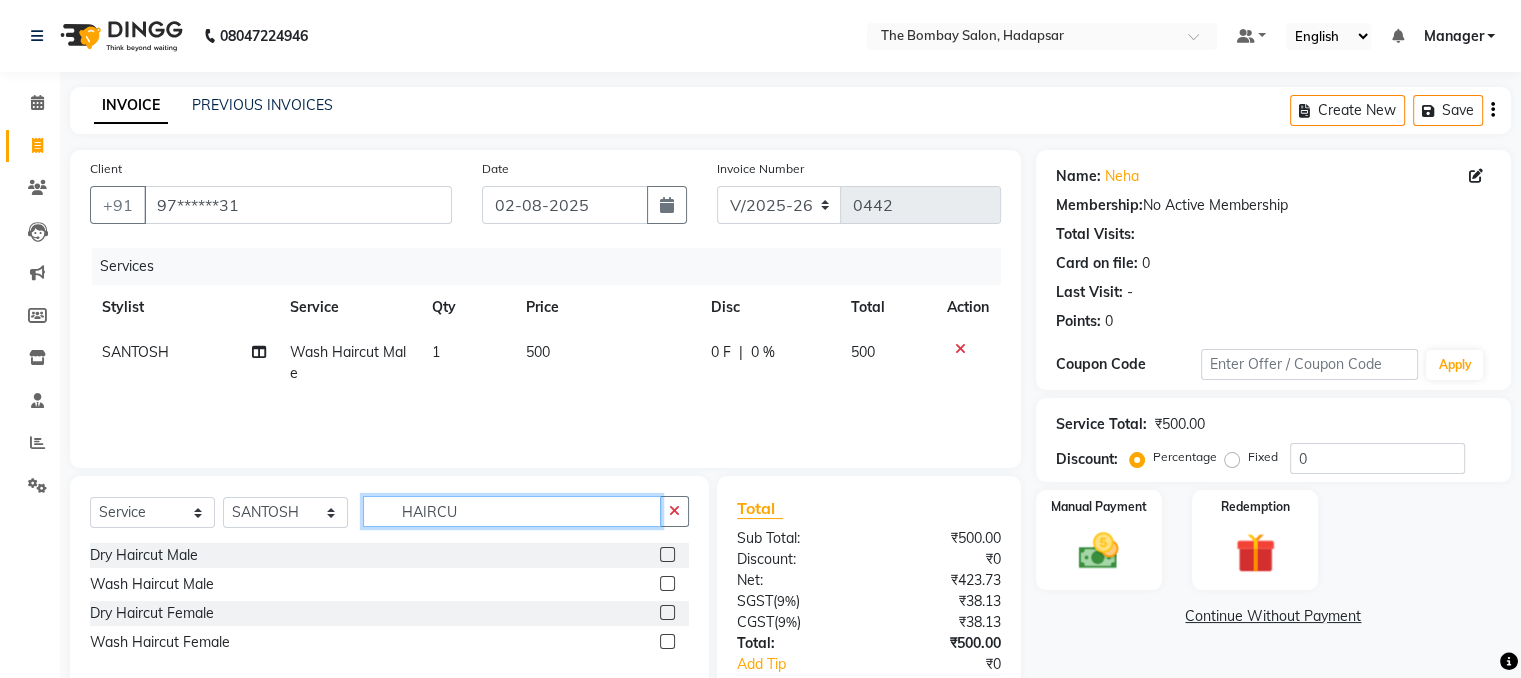 click on "HAIRCU" 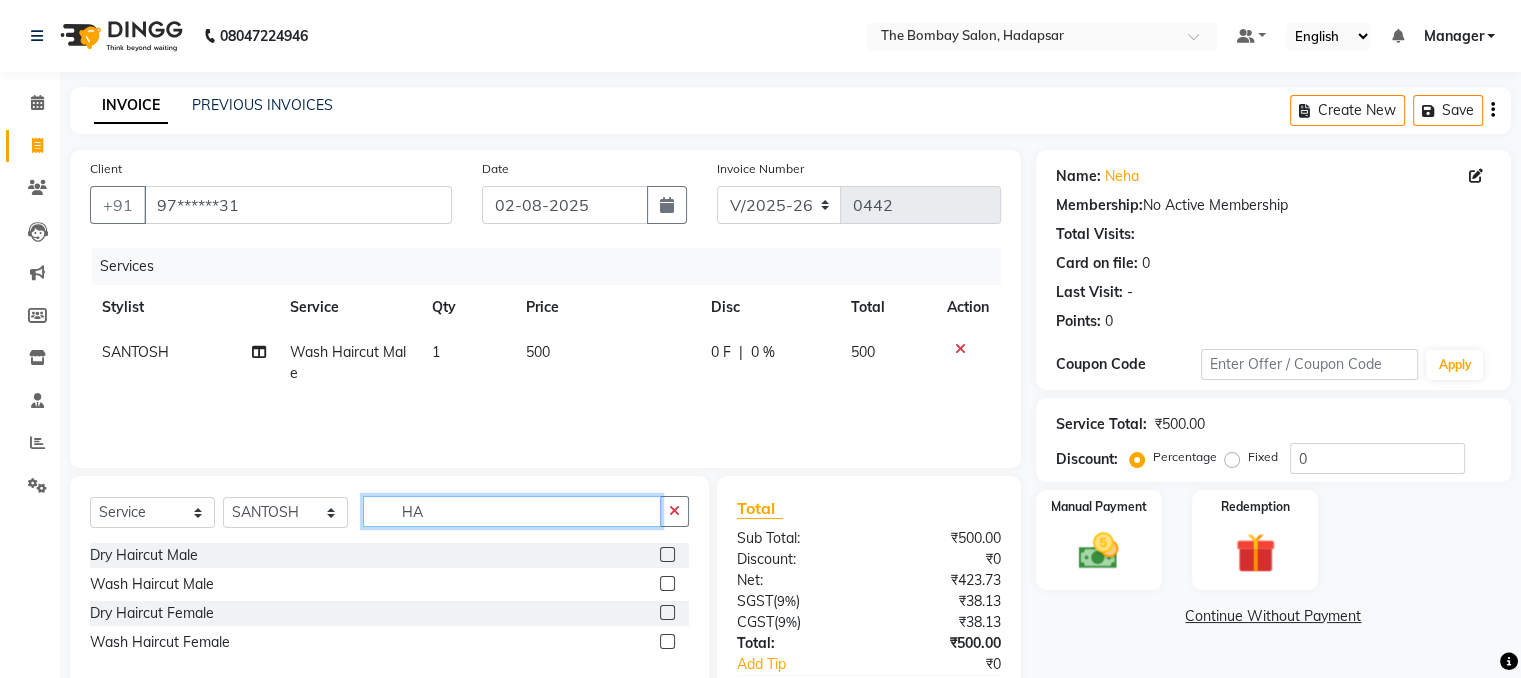 type on "H" 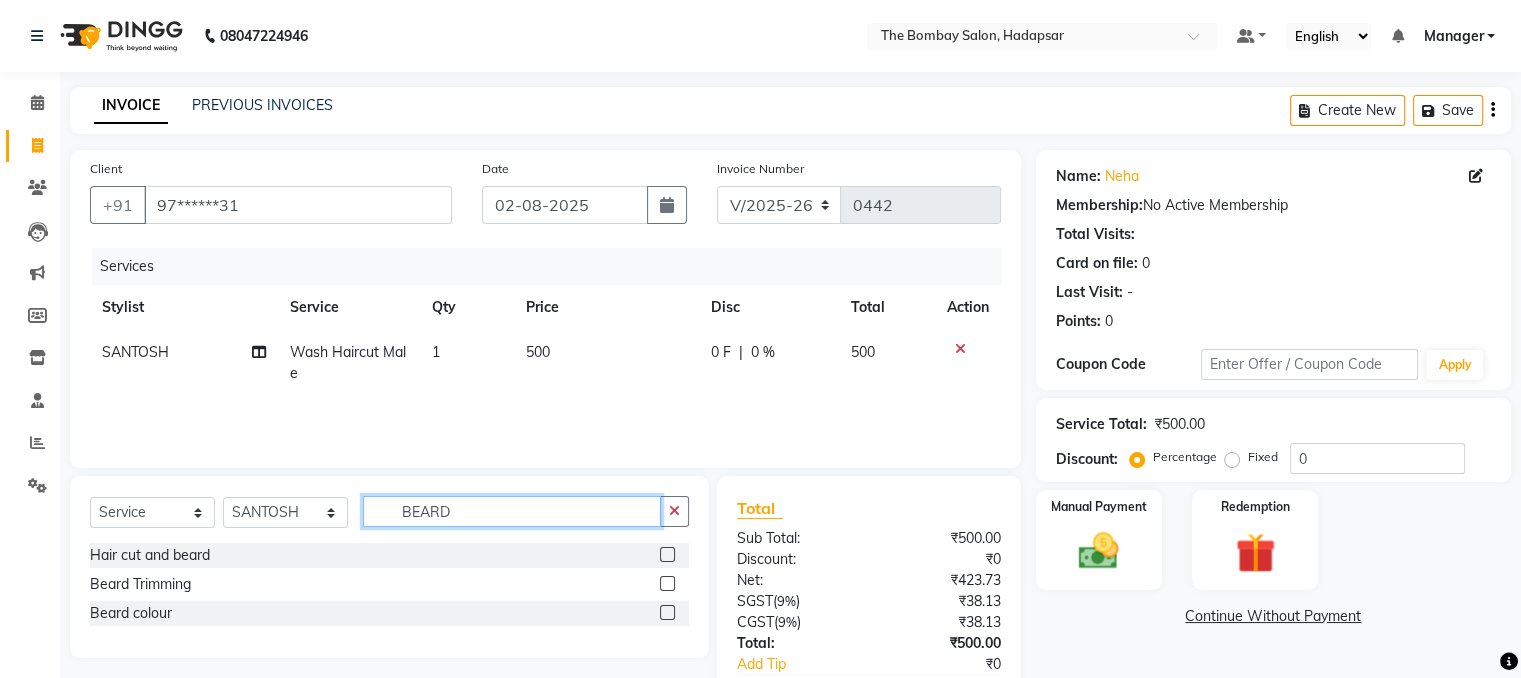 type on "BEARD" 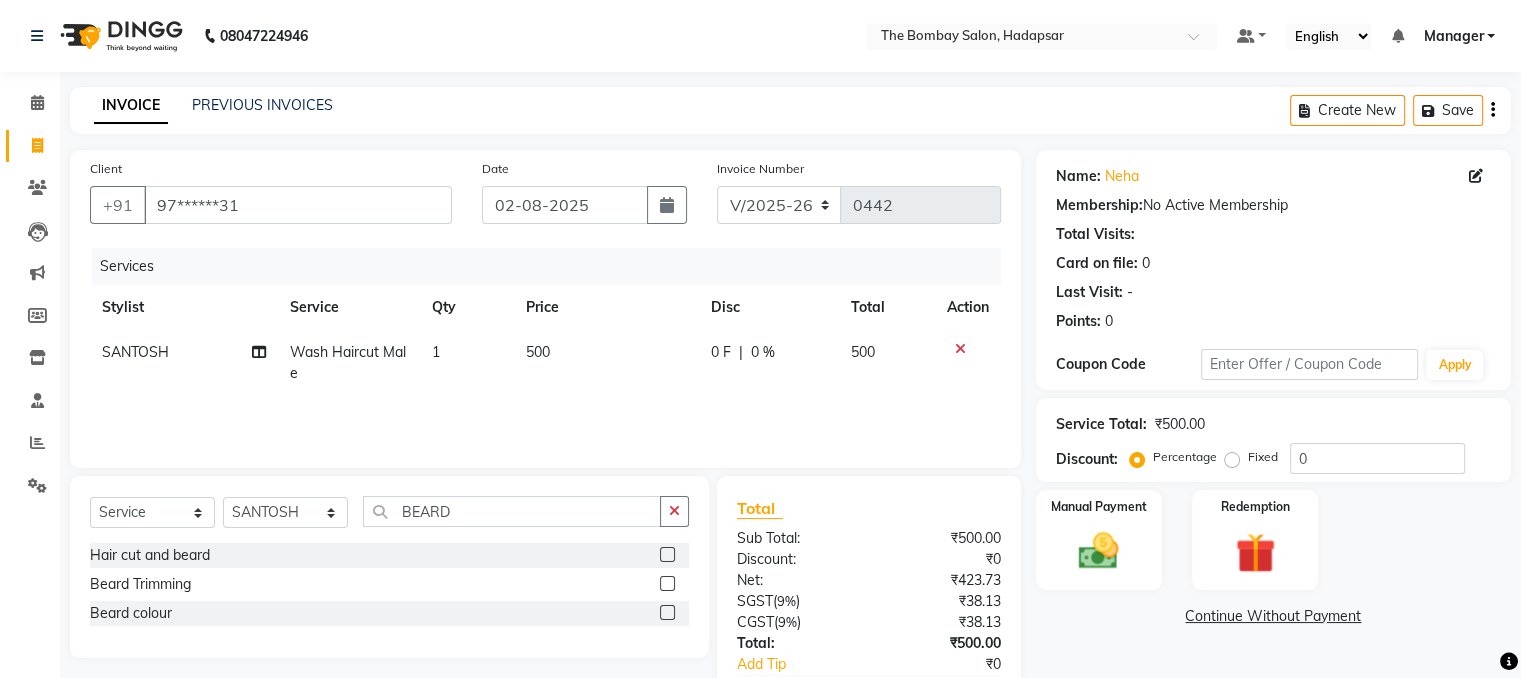 click 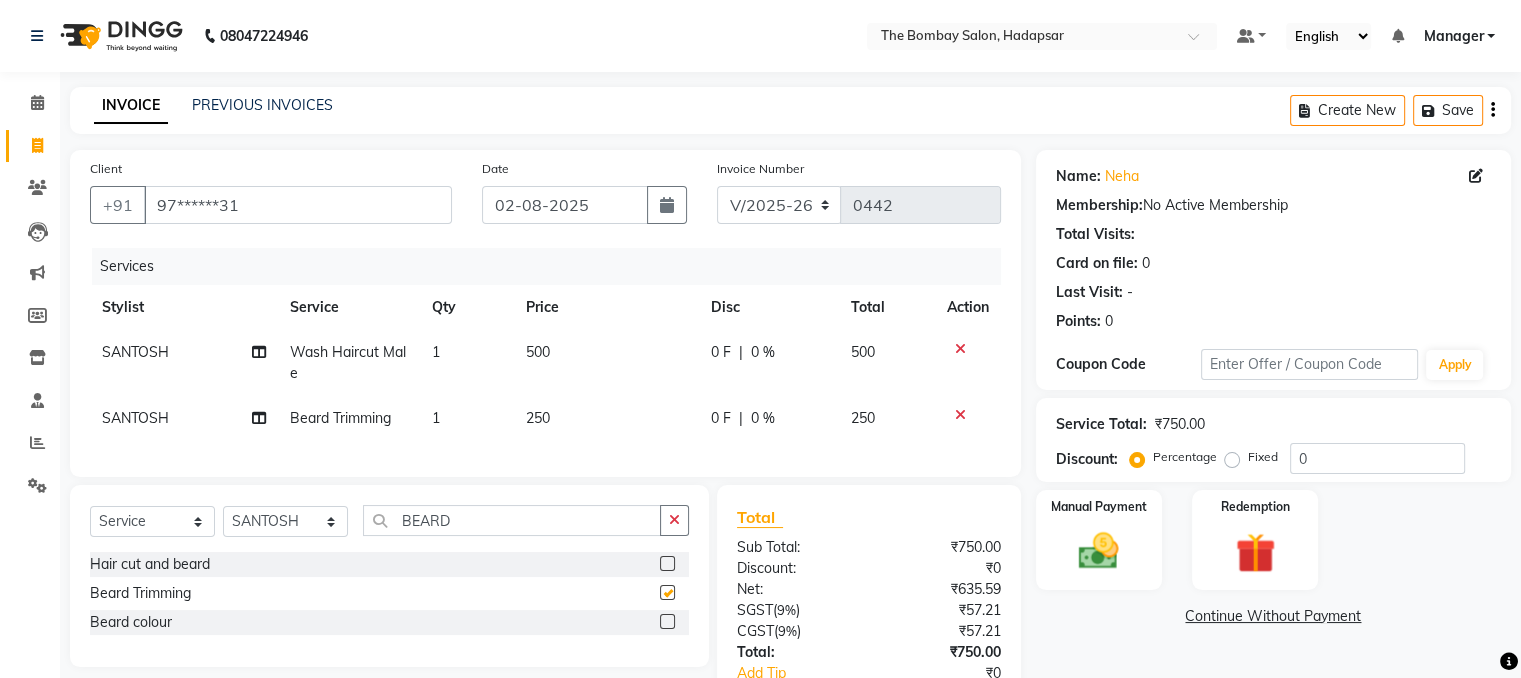checkbox on "false" 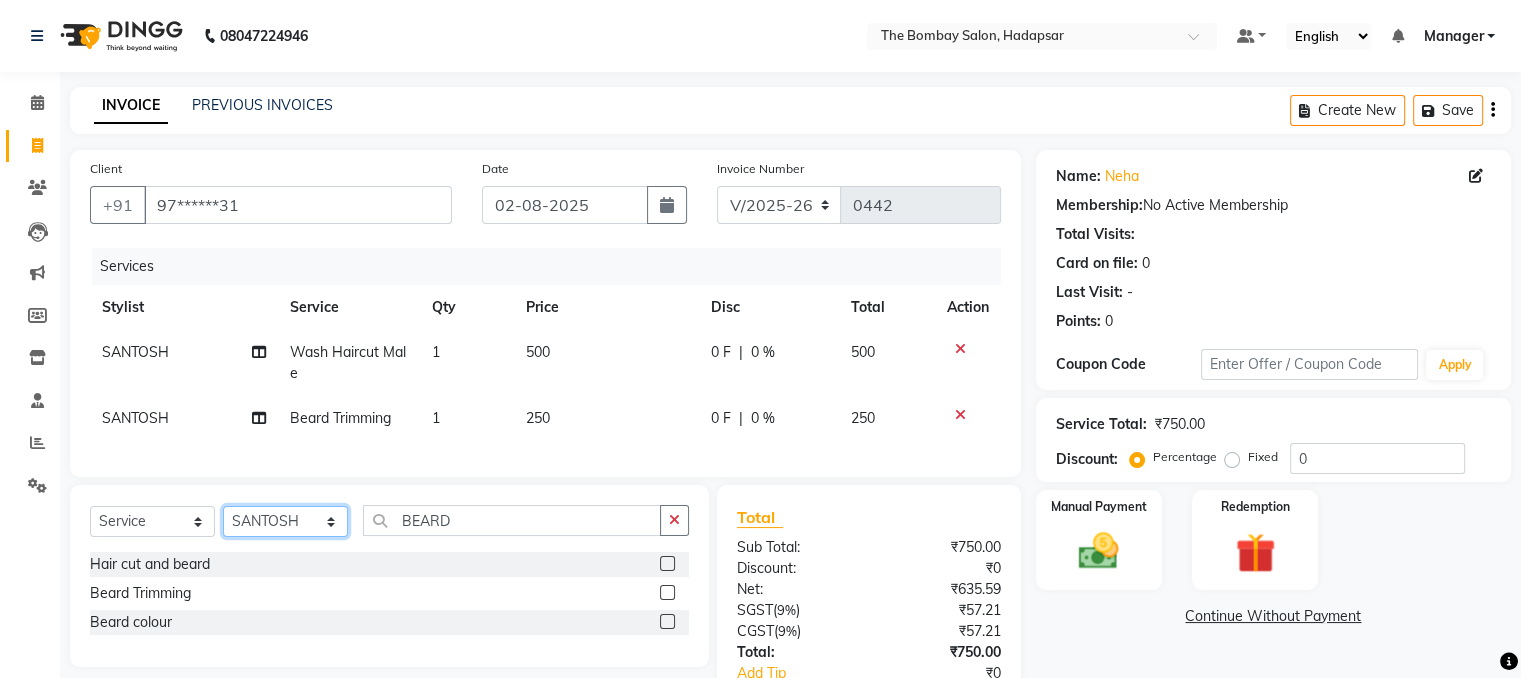 click on "Select Stylist AMRUTA BHAGWANTU hasn Manager MOHINI MUKESH PINKY RAMESHWAR sachin SANTOSH SHANKAR" 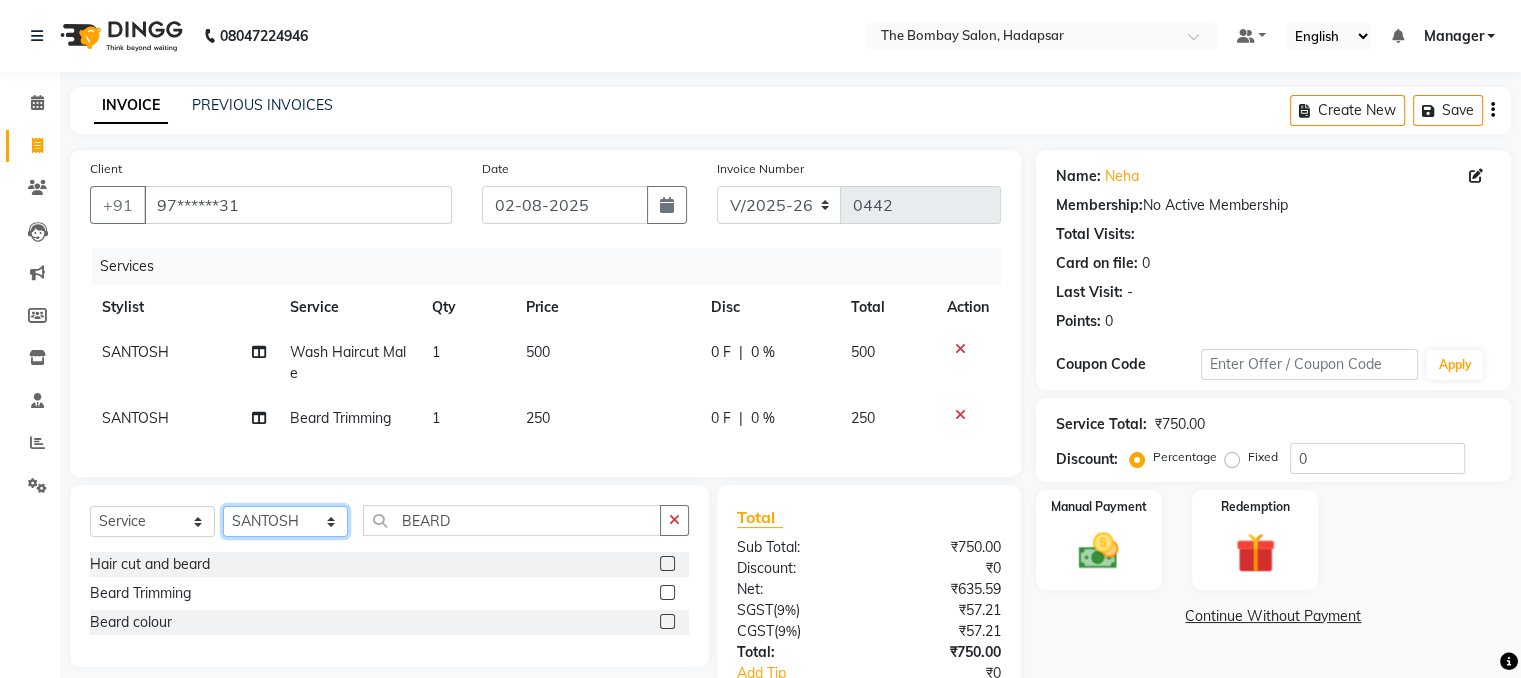 select on "85850" 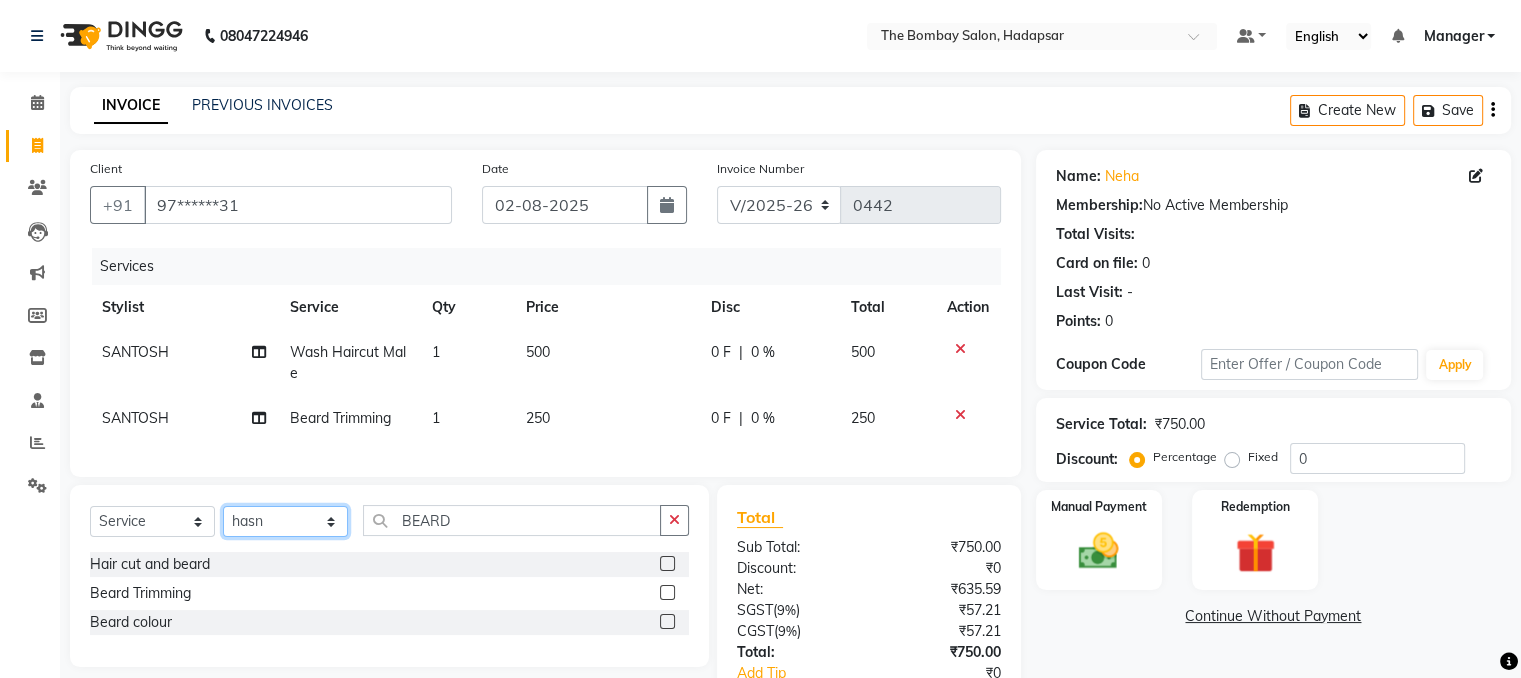 click on "Select Stylist AMRUTA BHAGWANTU hasn Manager MOHINI MUKESH PINKY RAMESHWAR sachin SANTOSH SHANKAR" 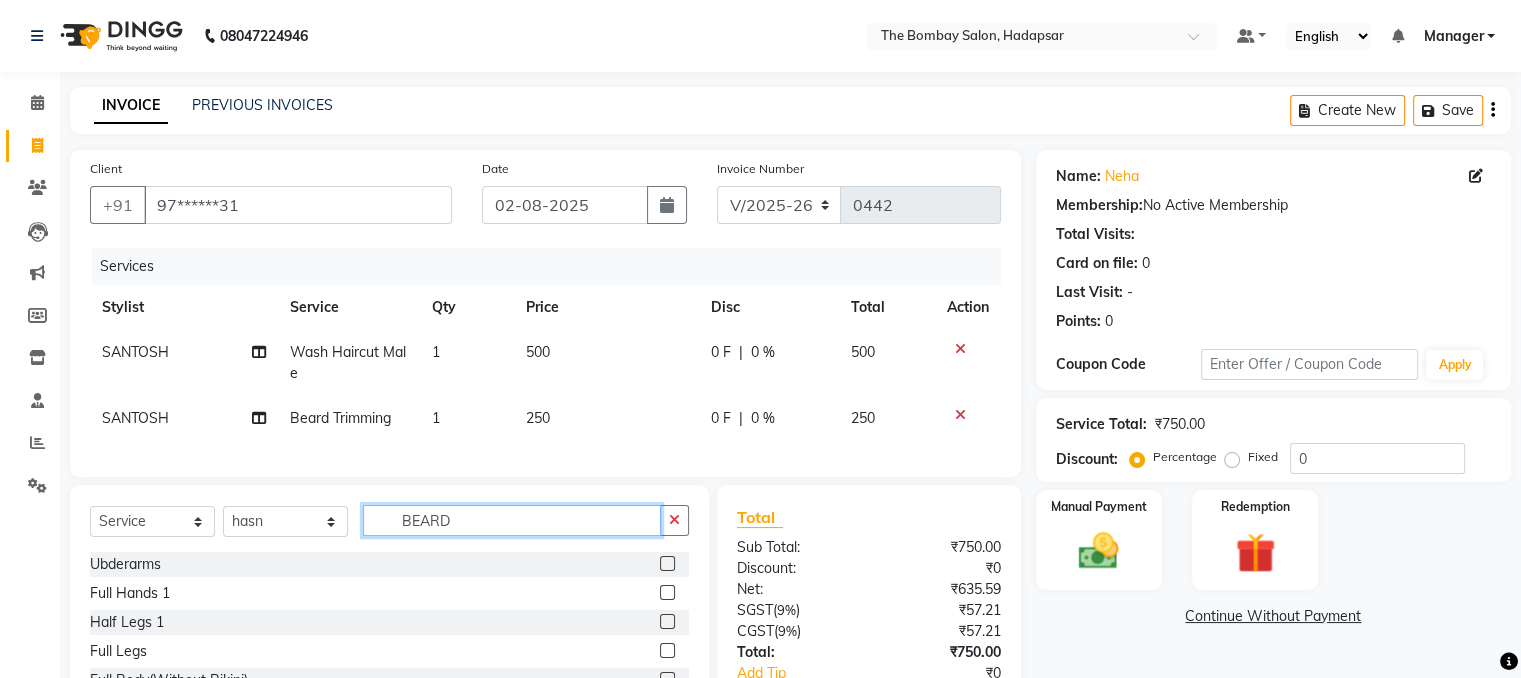 click on "BEARD" 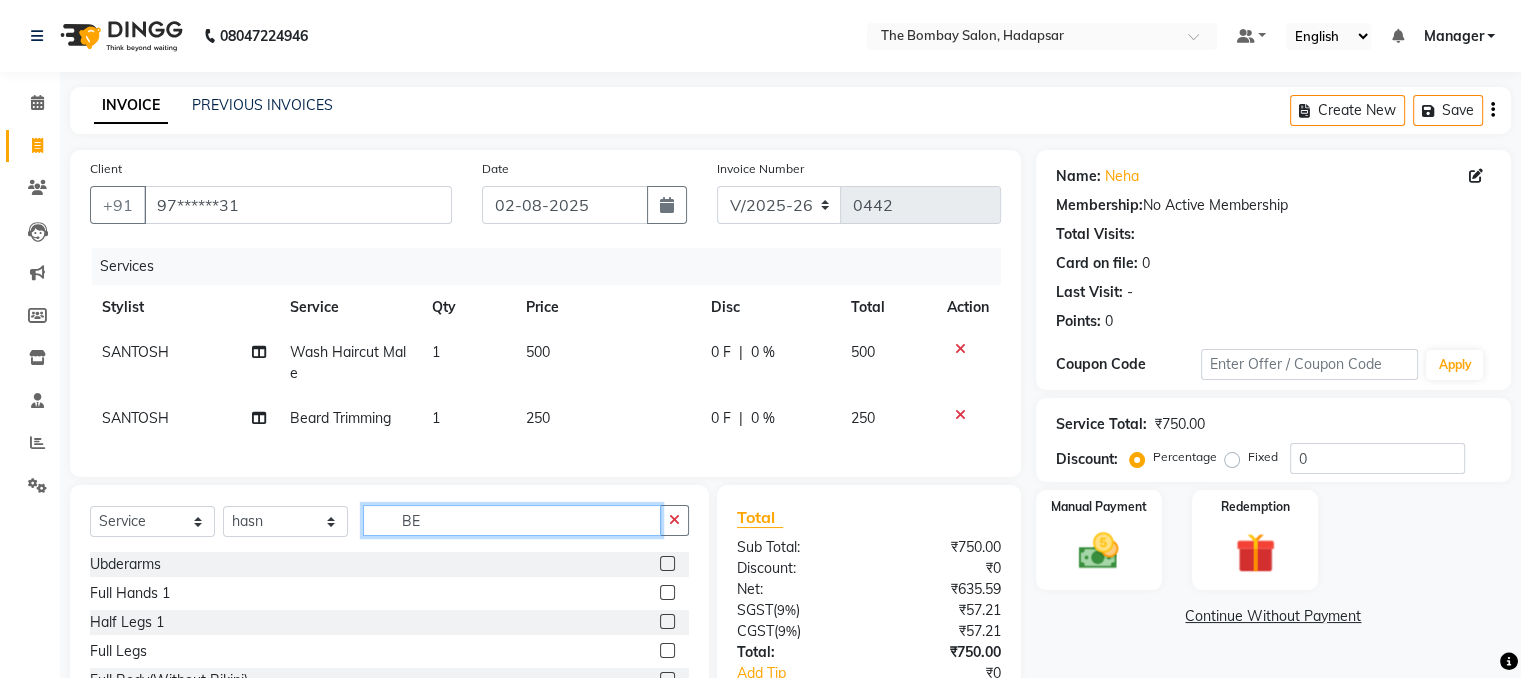 type on "B" 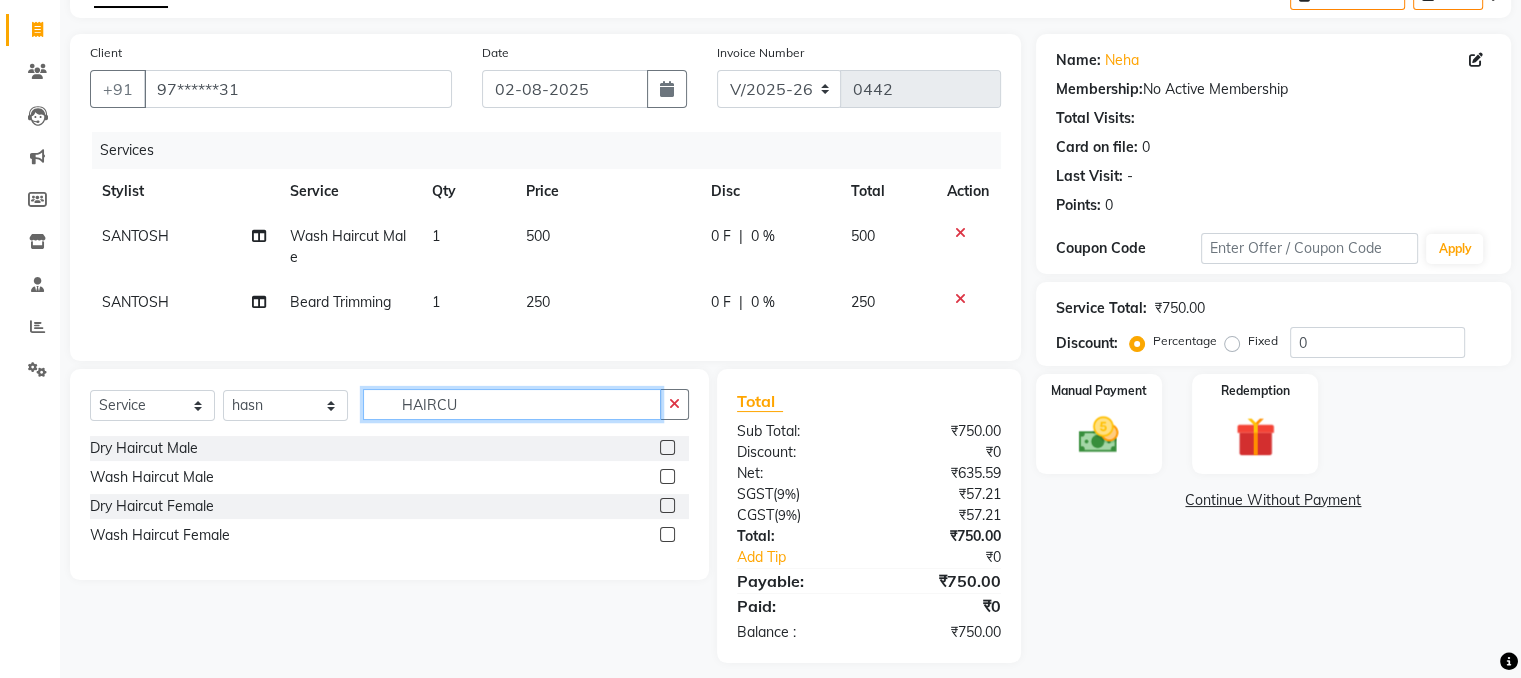 scroll, scrollTop: 147, scrollLeft: 0, axis: vertical 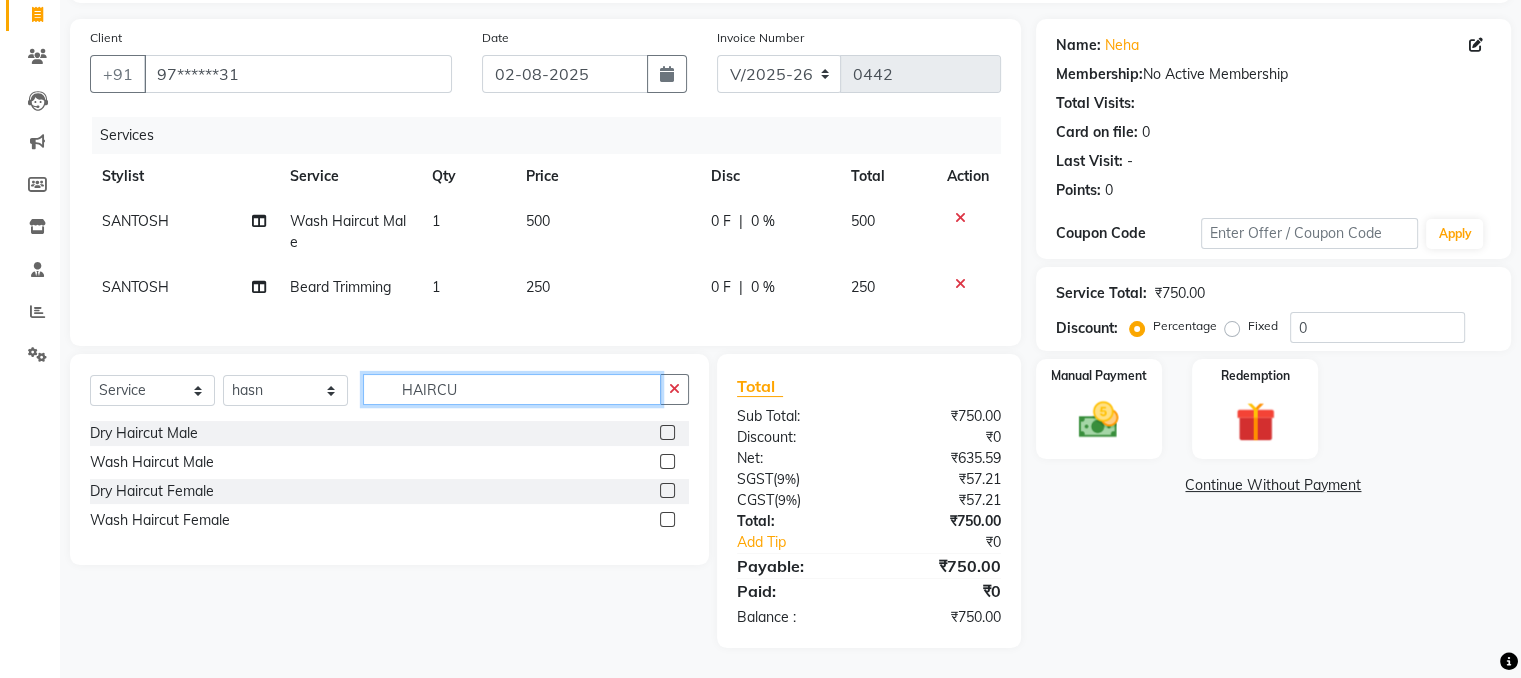 type on "HAIRCU" 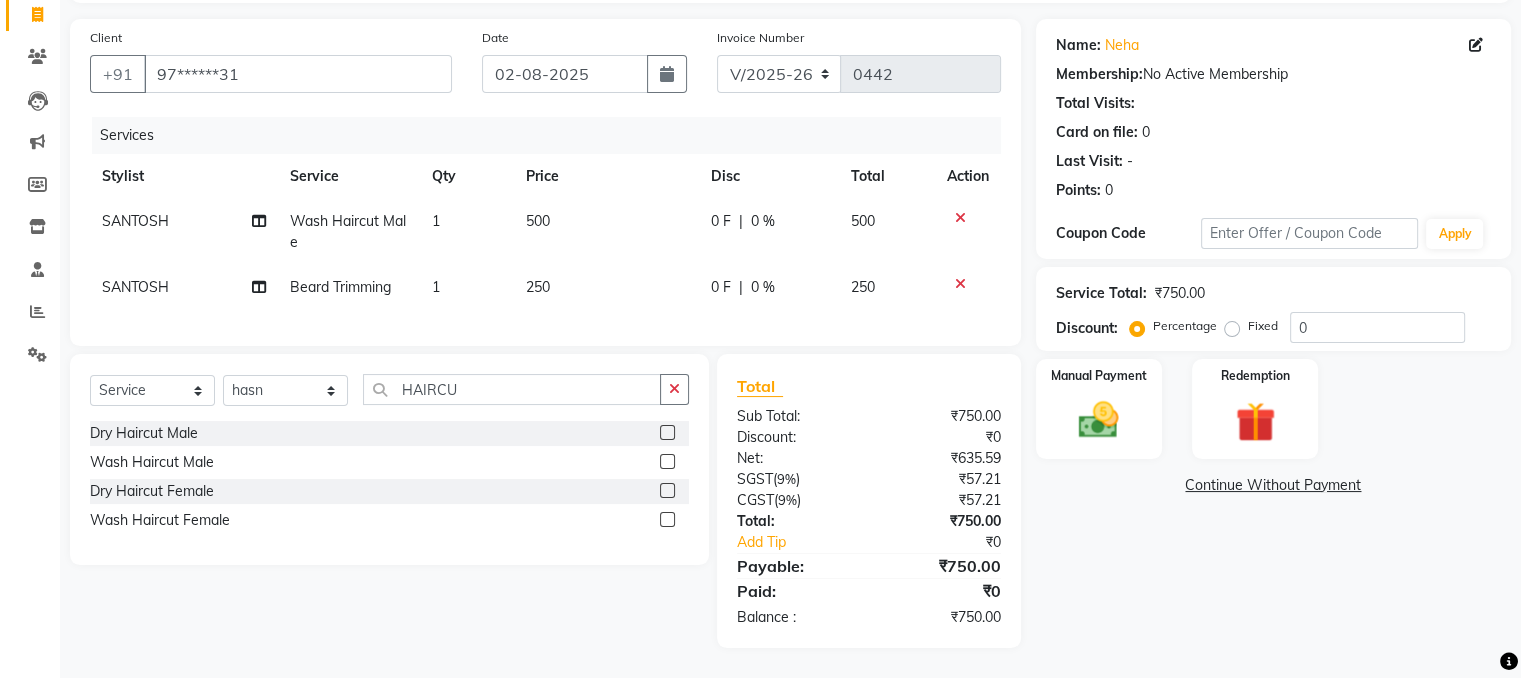 click 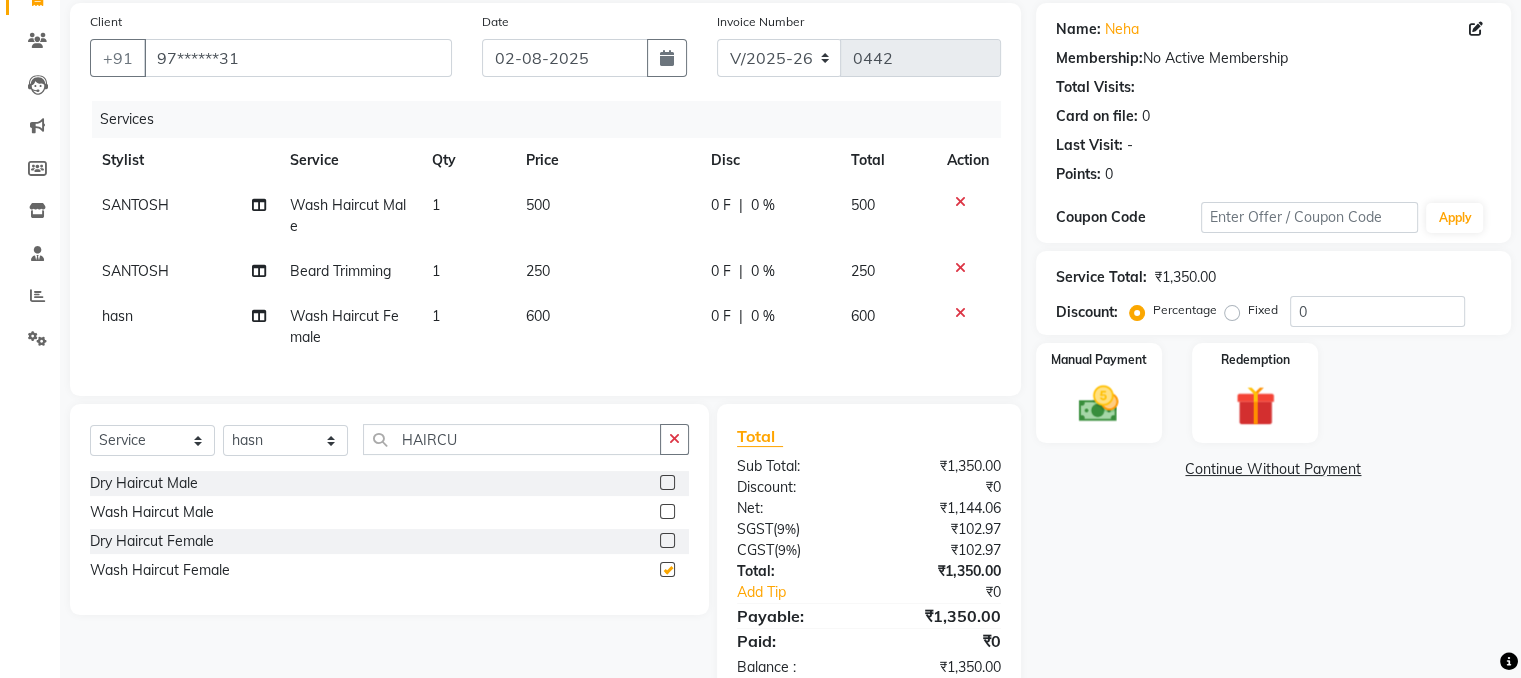 checkbox on "false" 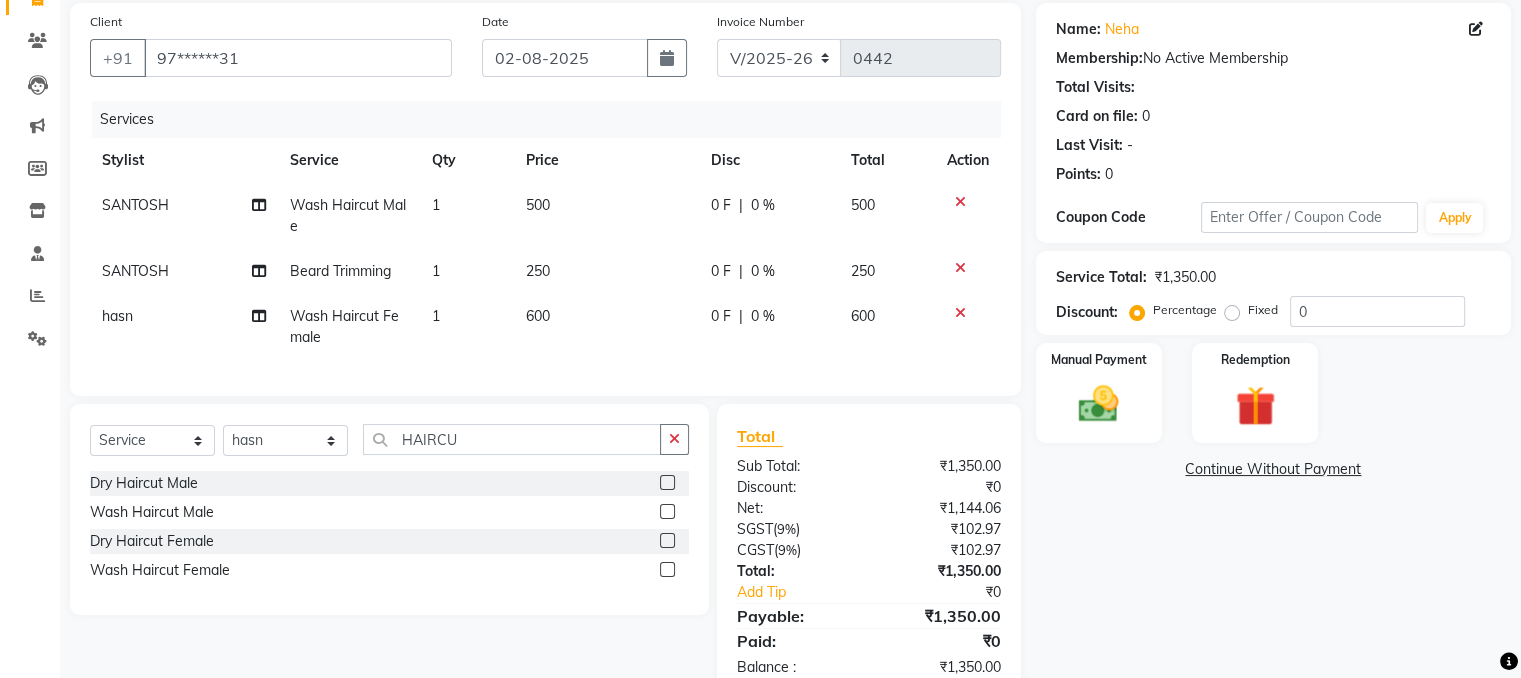click on "600" 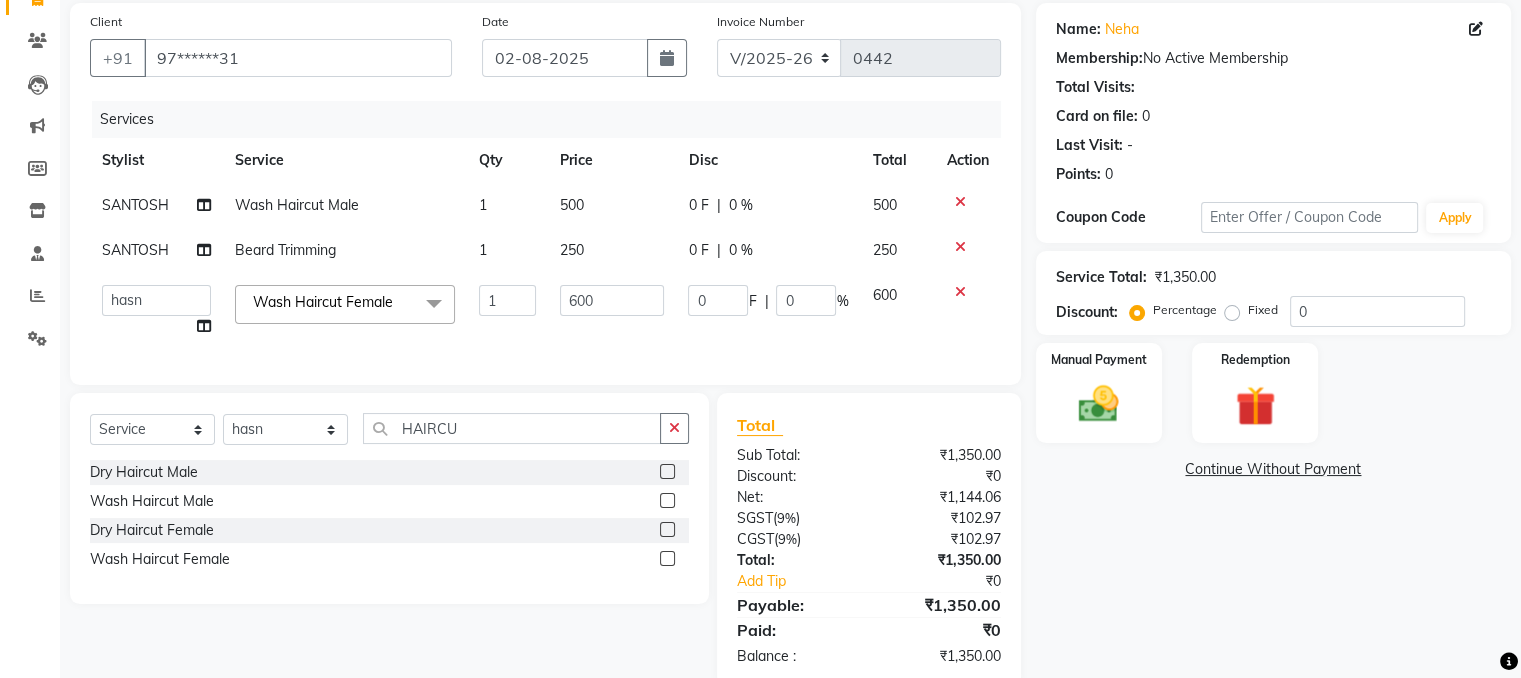 click on "600" 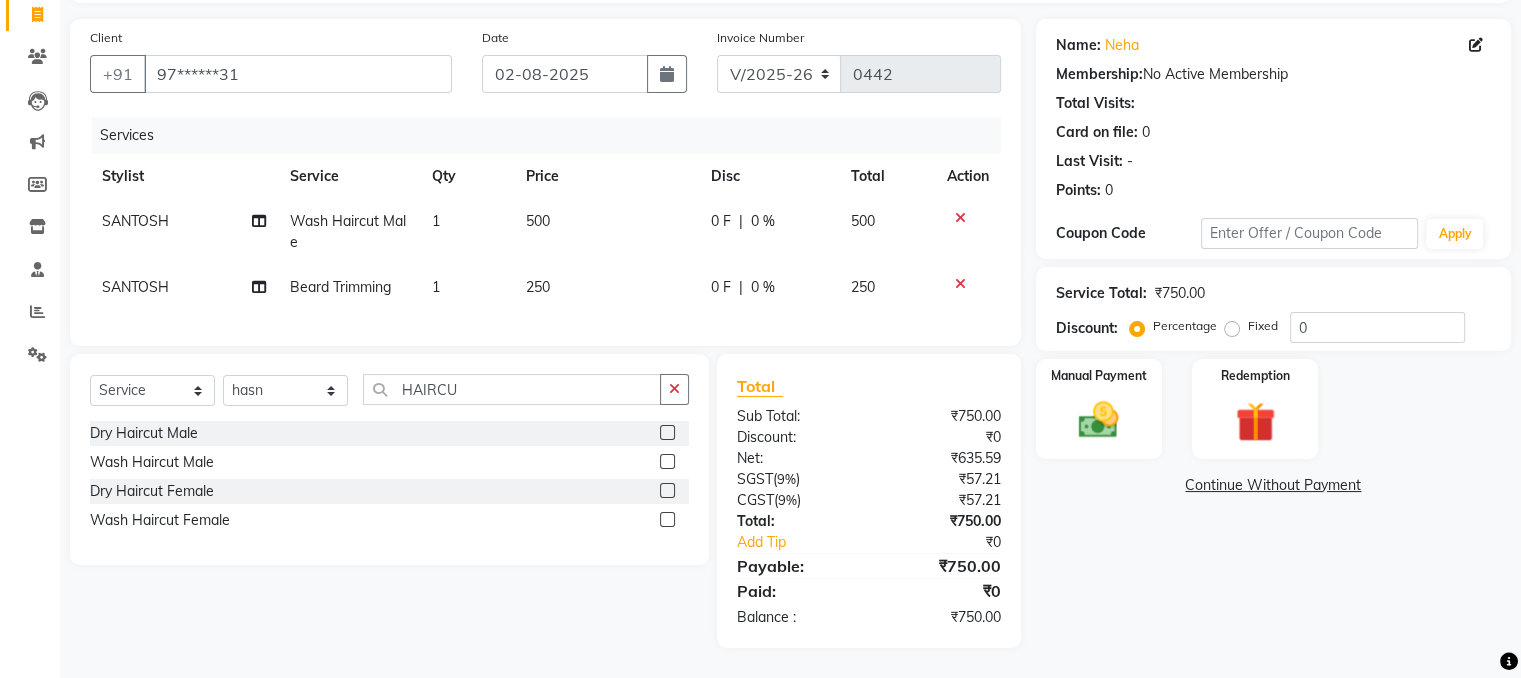 click 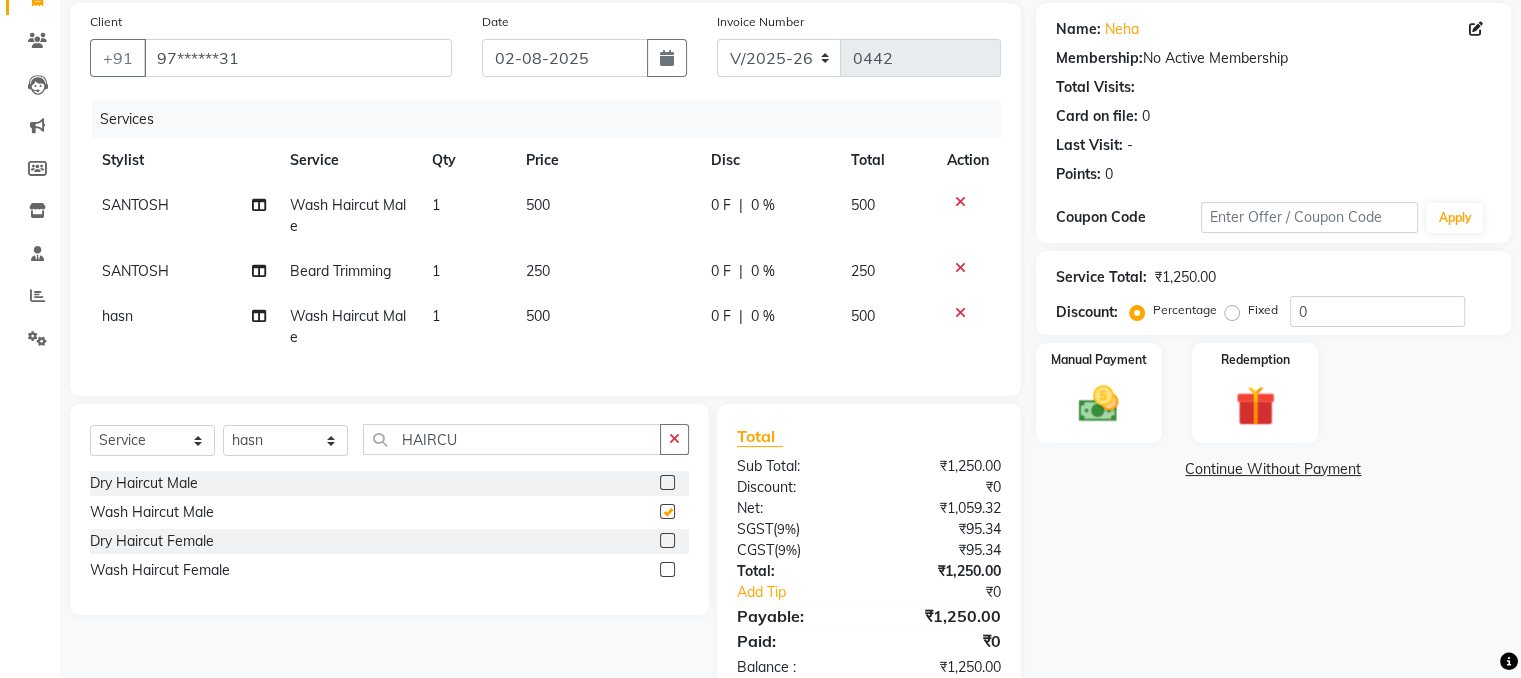 checkbox on "false" 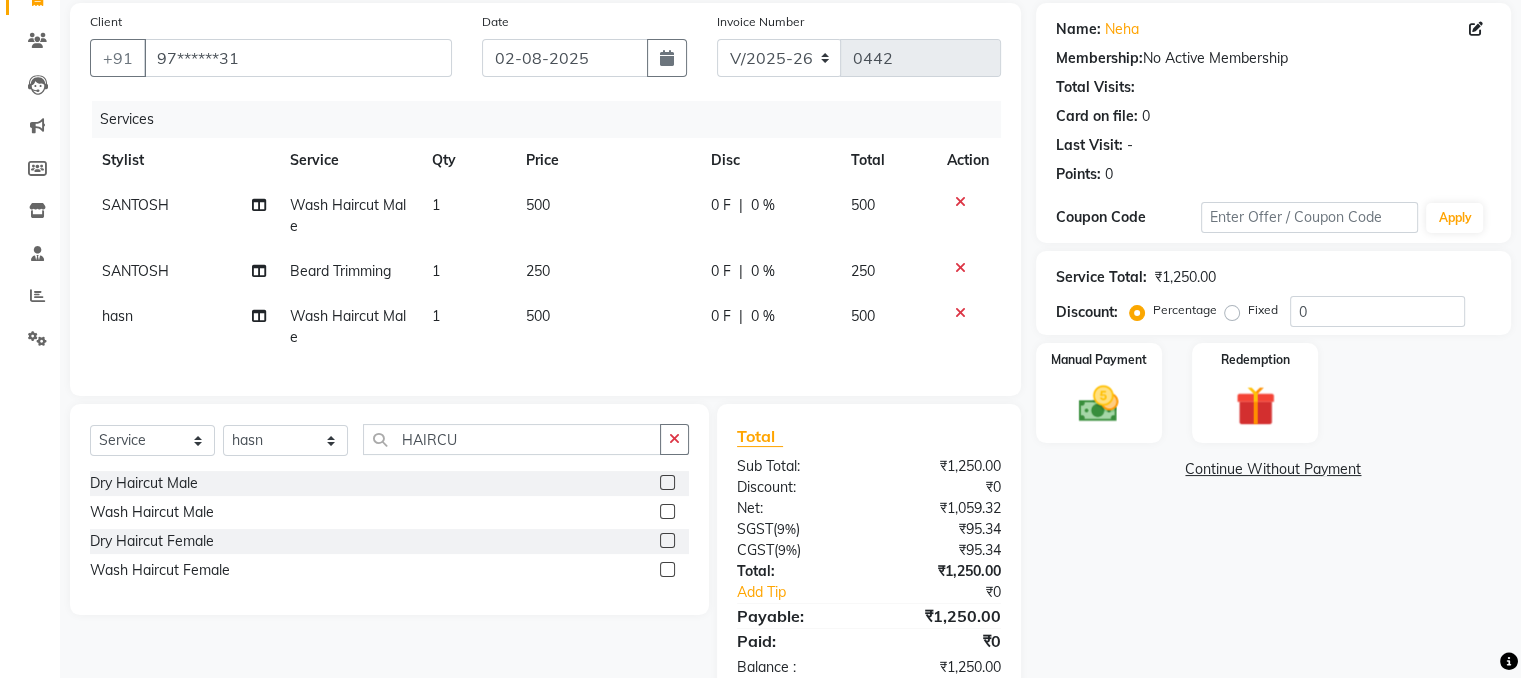 click on "500" 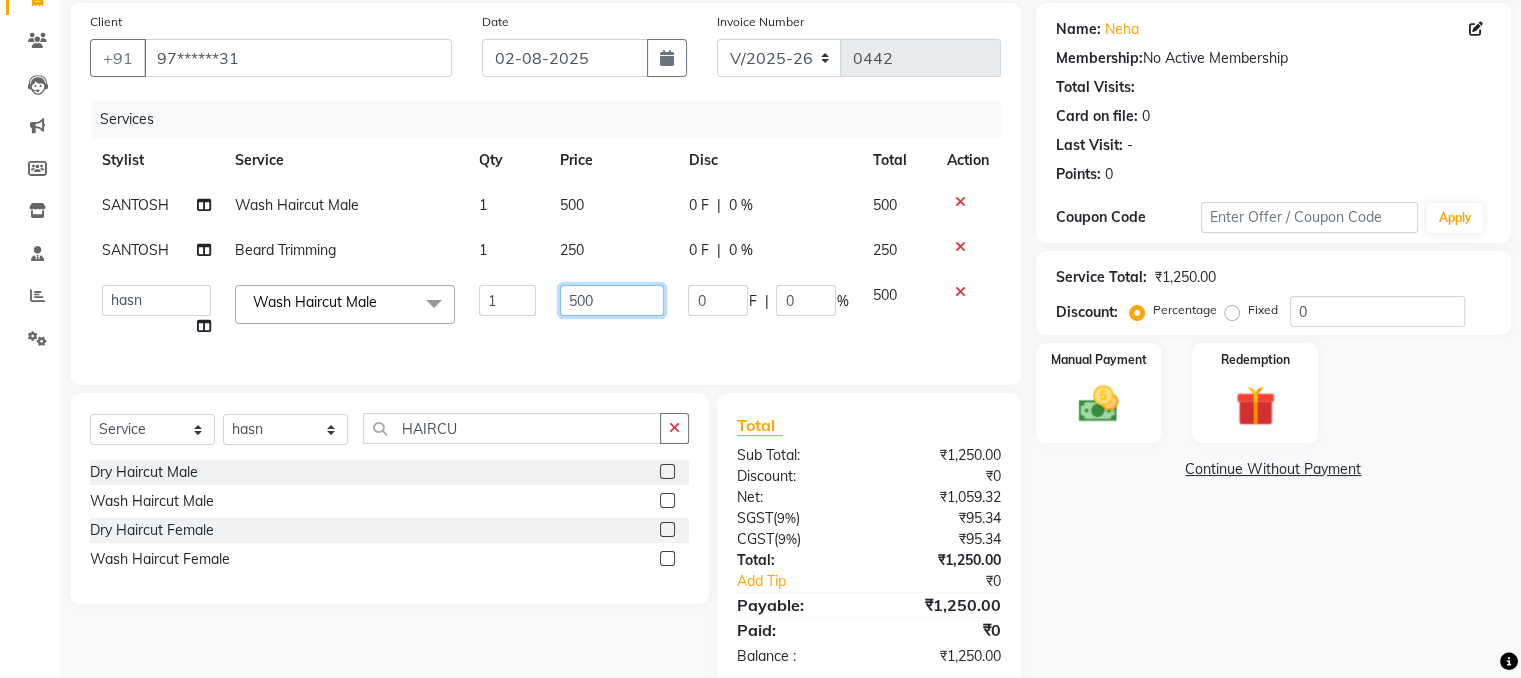 click on "500" 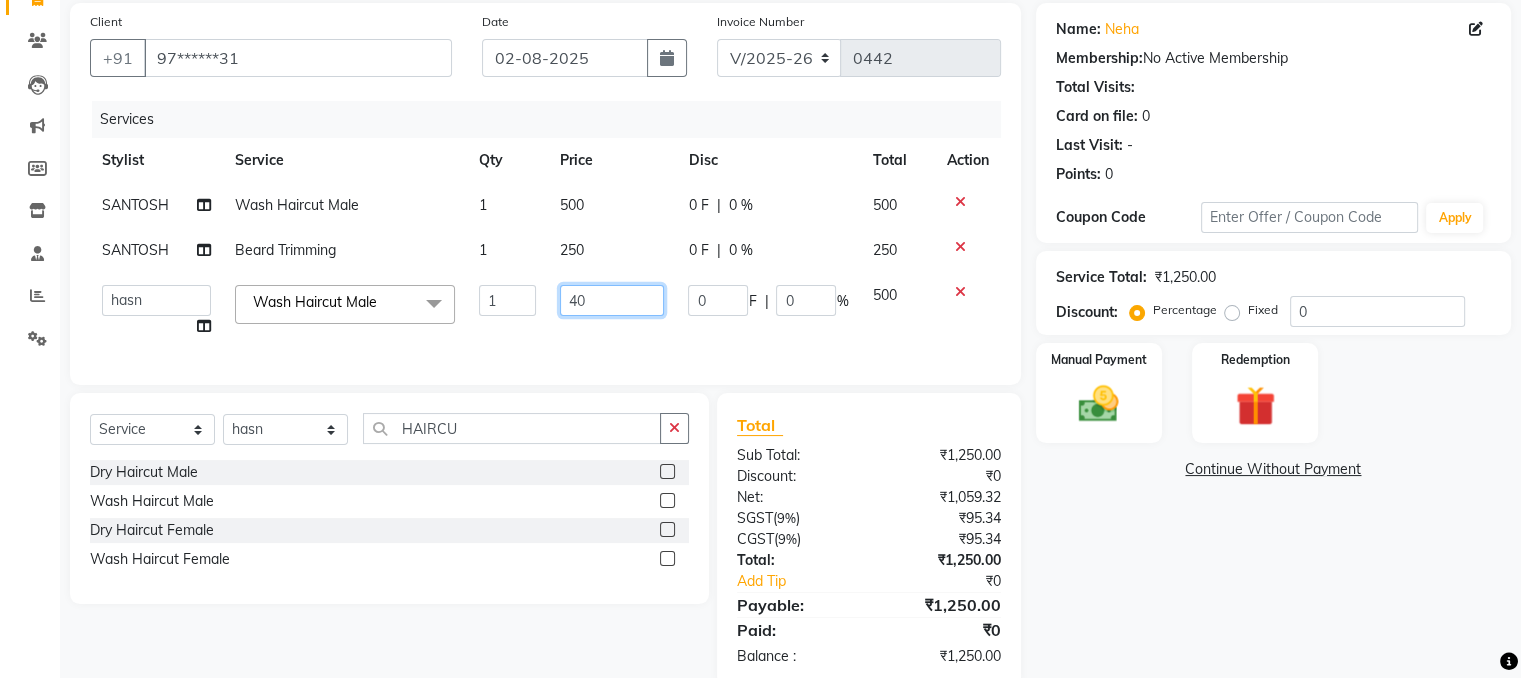 type on "400" 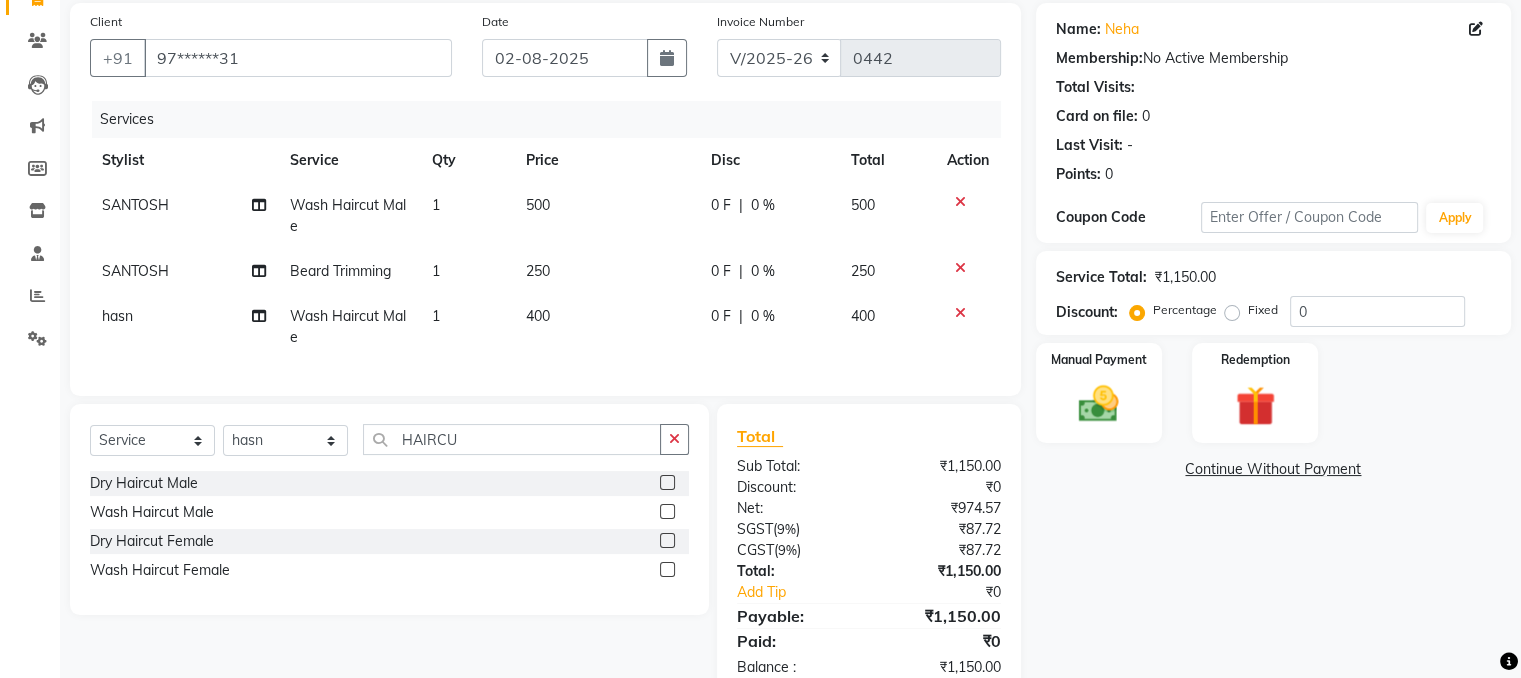 click on "500" 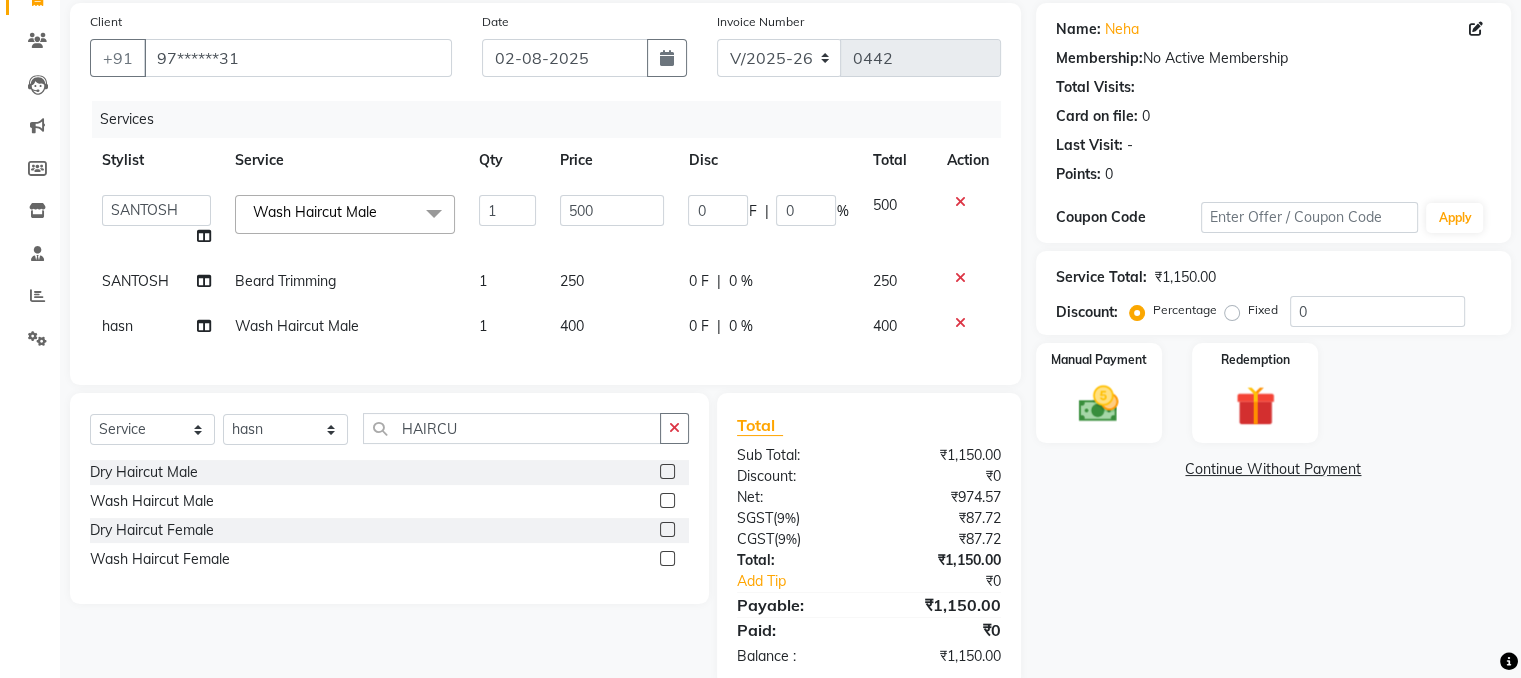 click on "500" 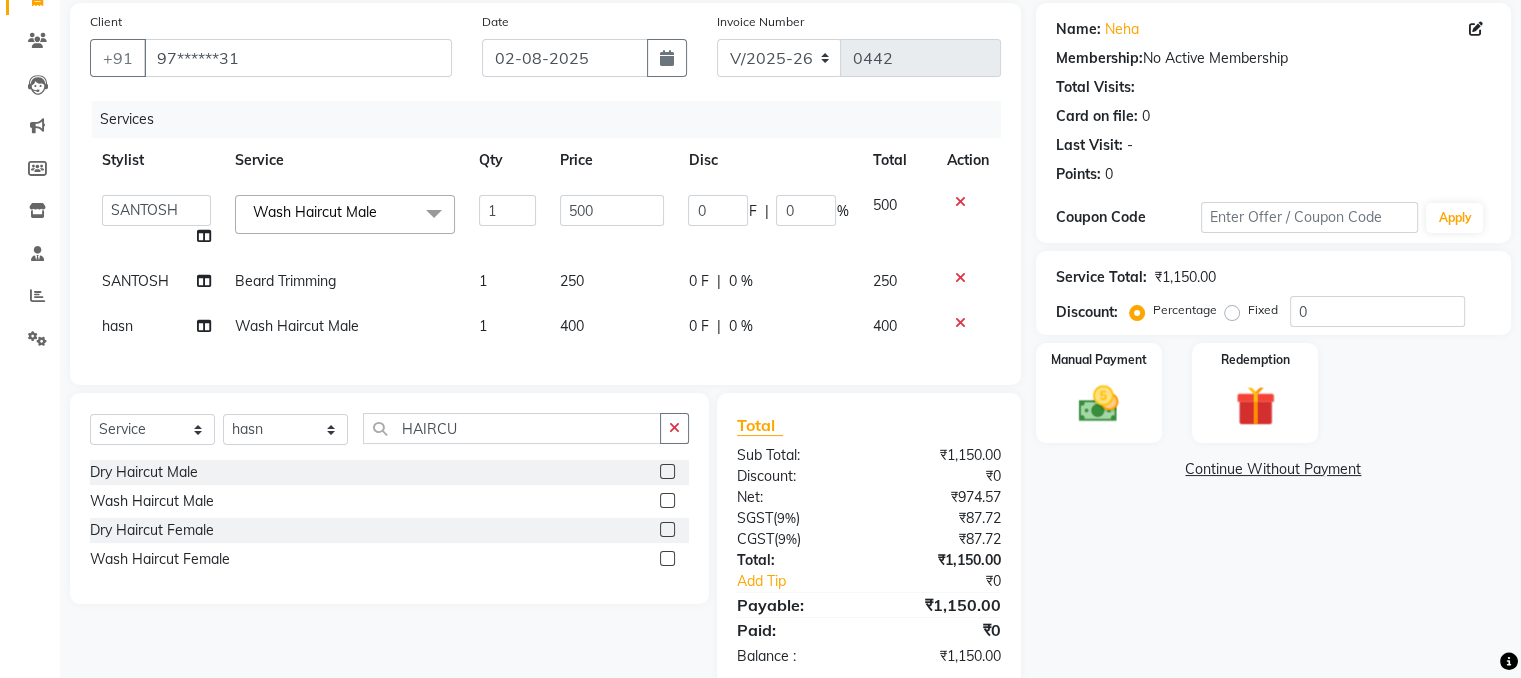 click on "500" 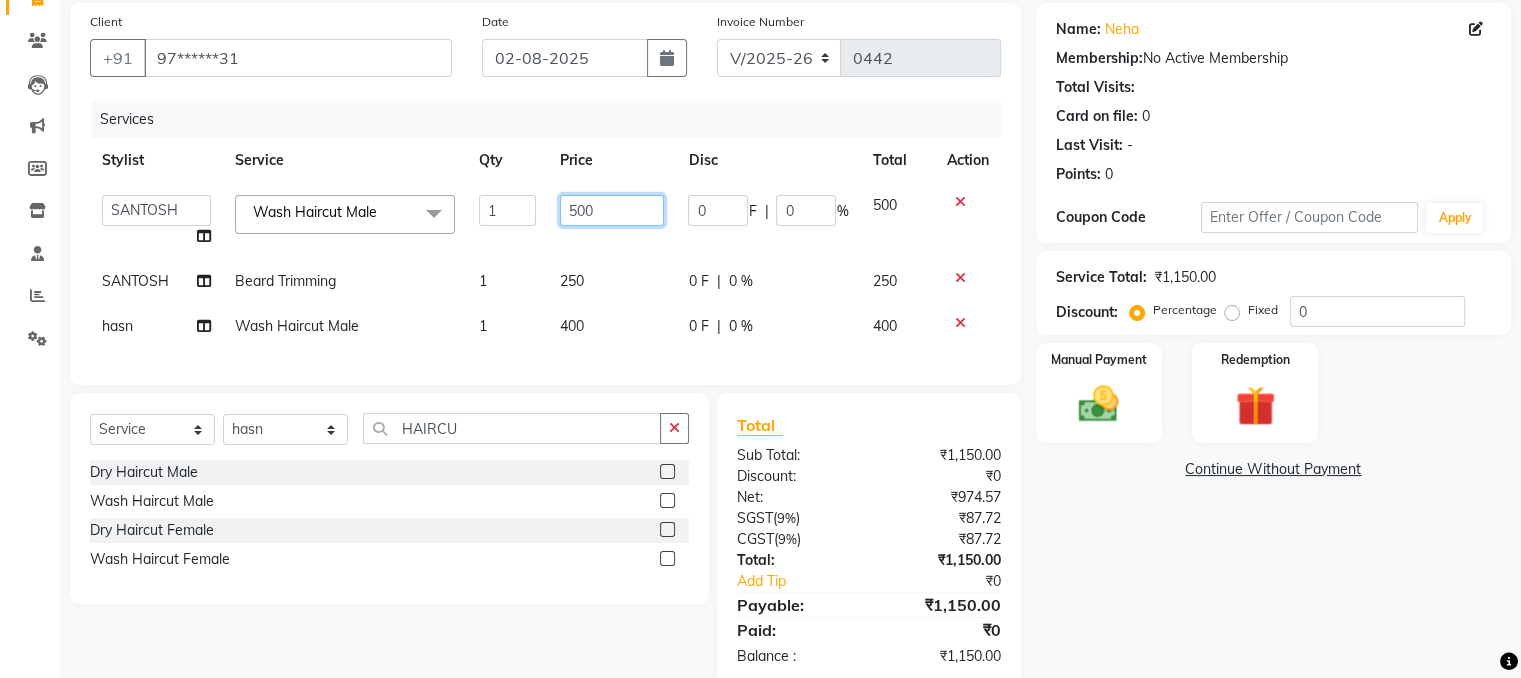 click on "500" 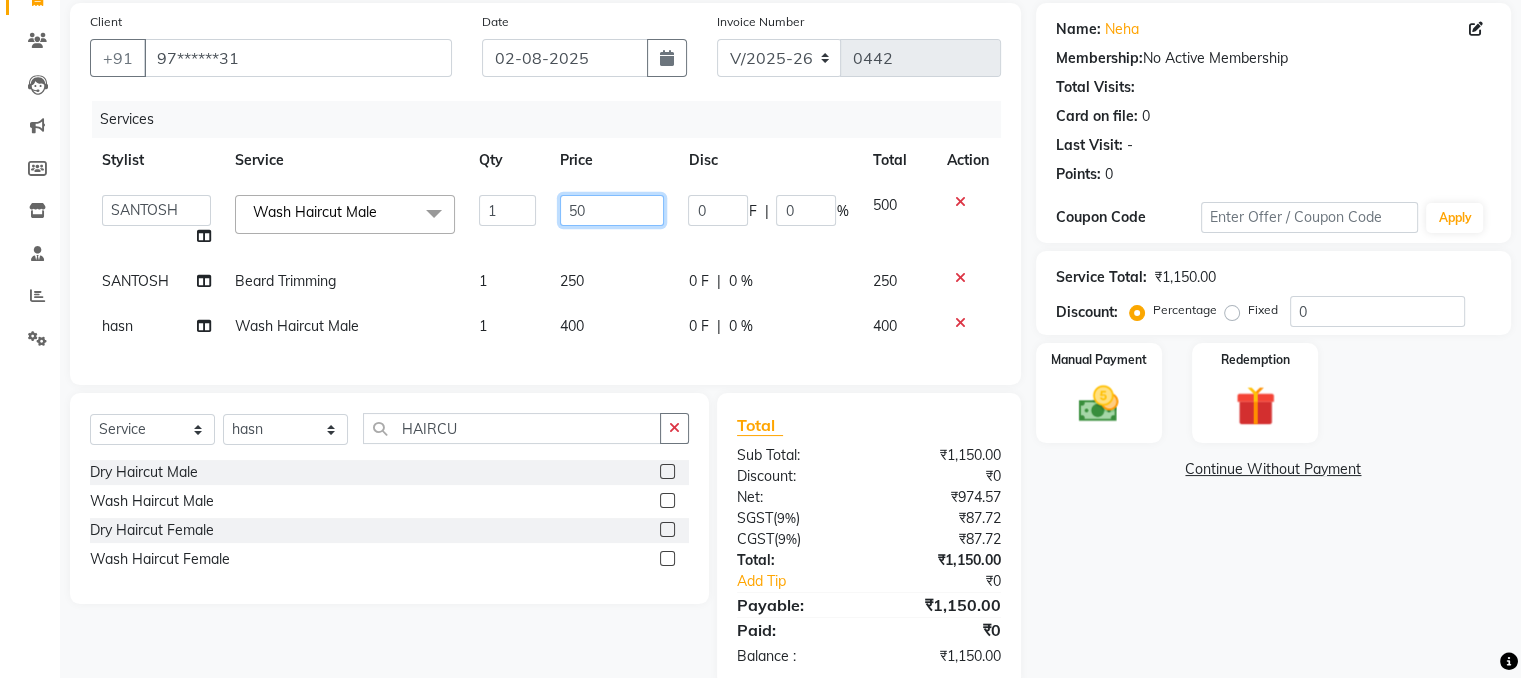 type on "5" 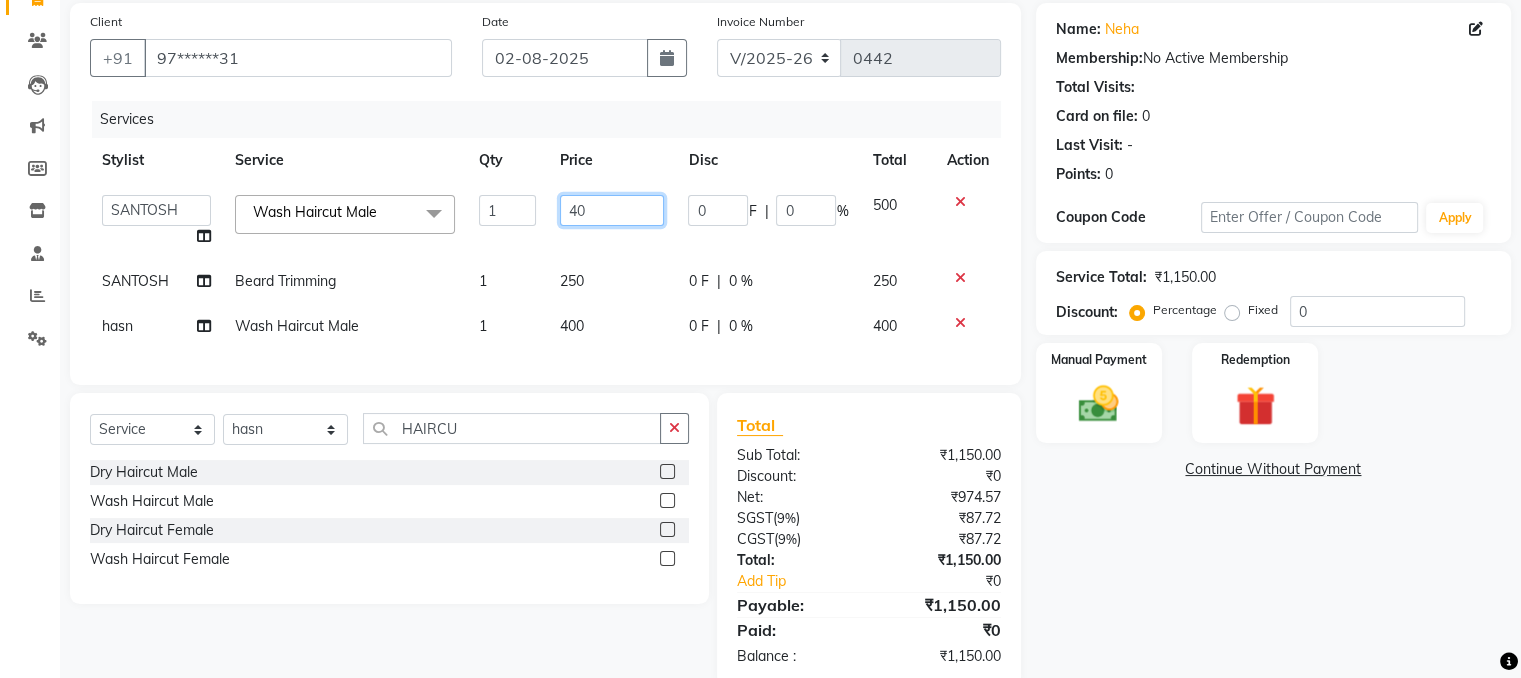 type on "400" 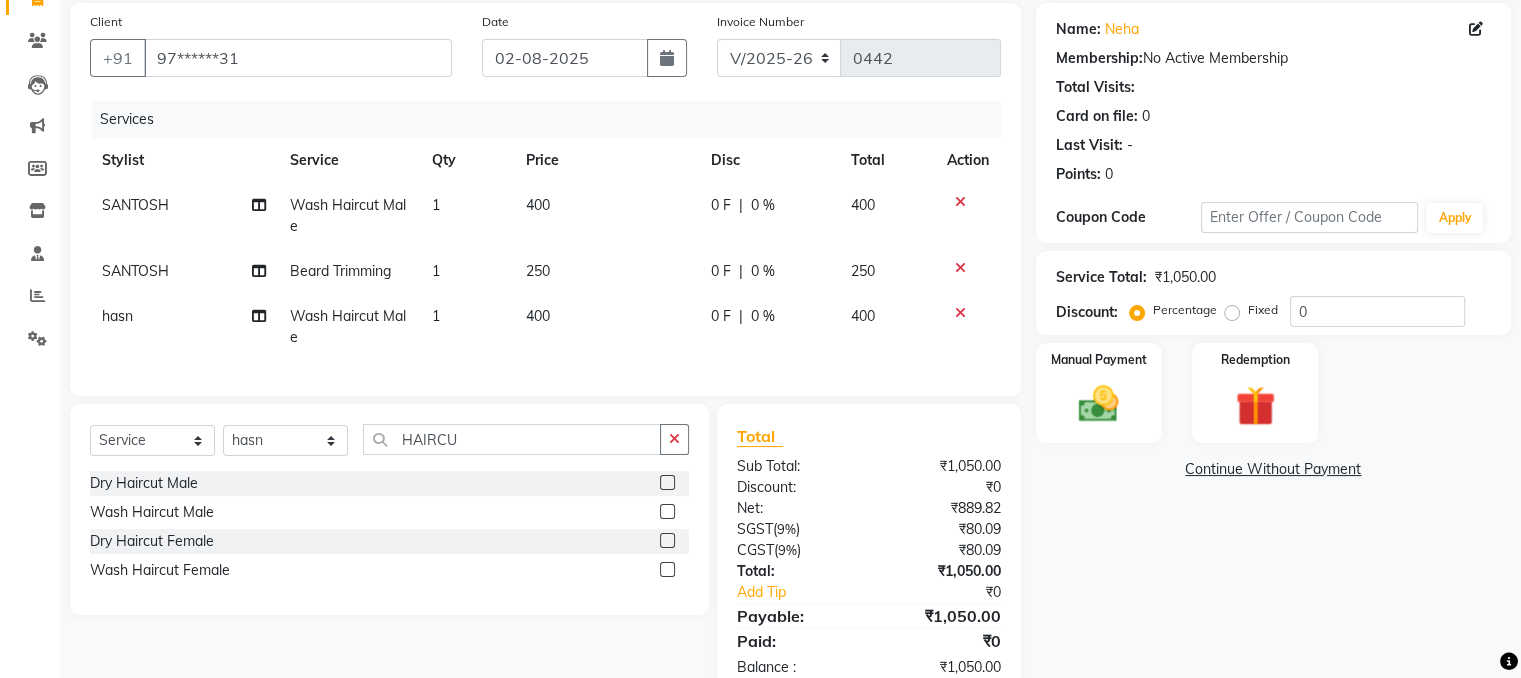 click on "250" 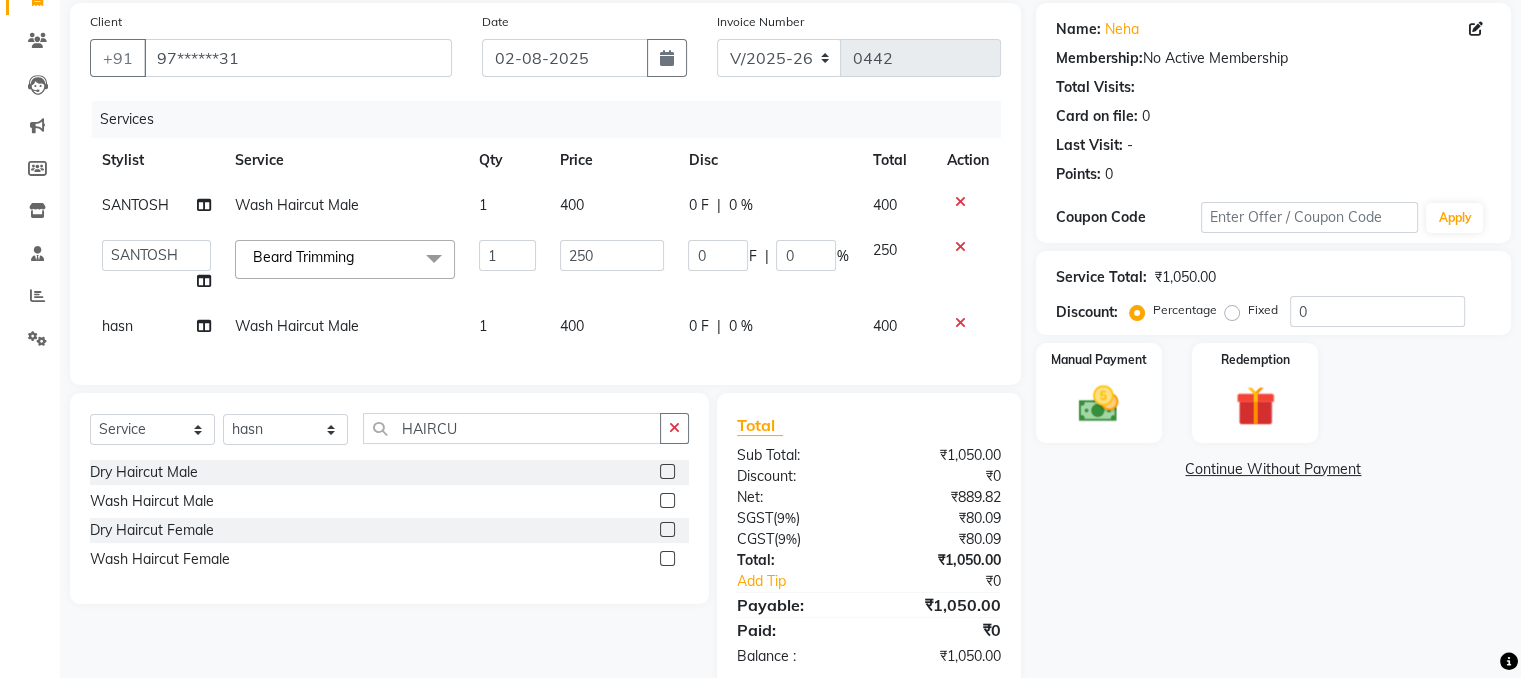 scroll, scrollTop: 202, scrollLeft: 0, axis: vertical 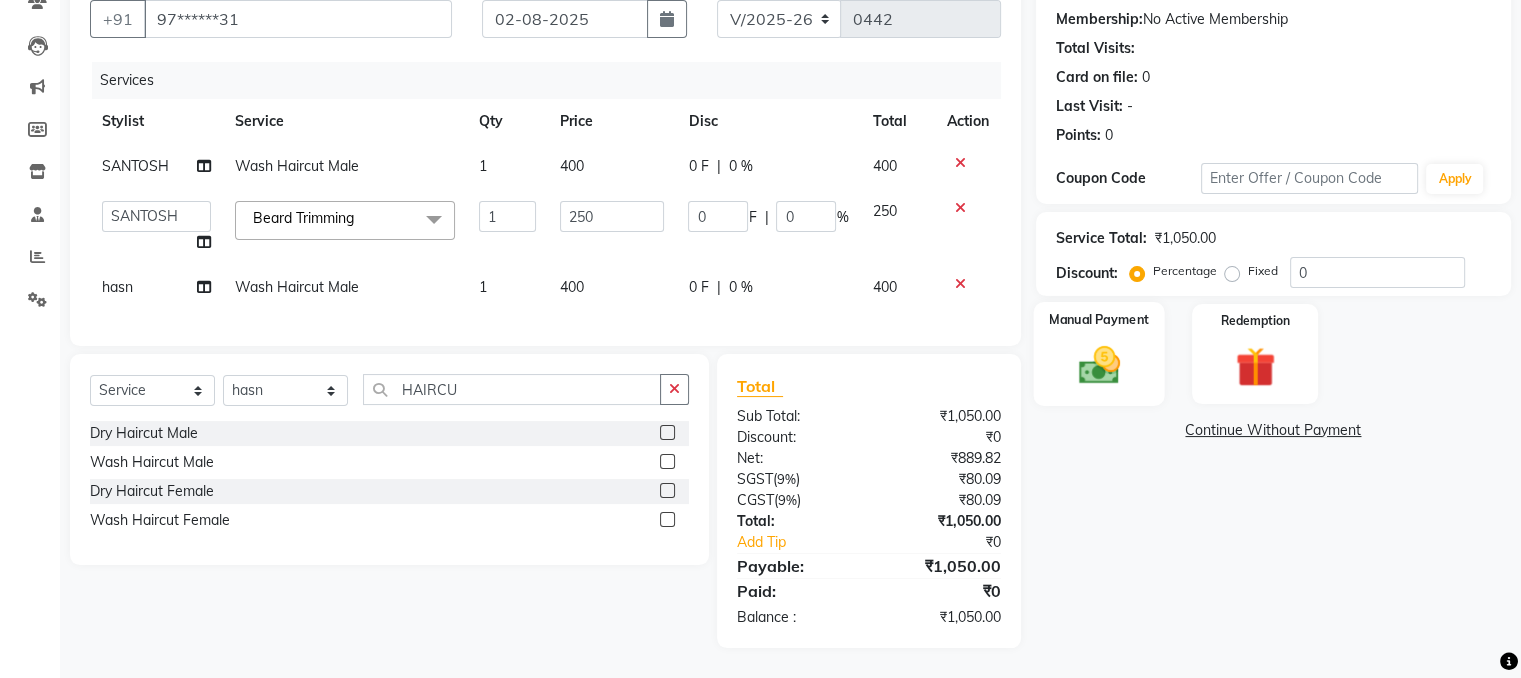 click on "Manual Payment" 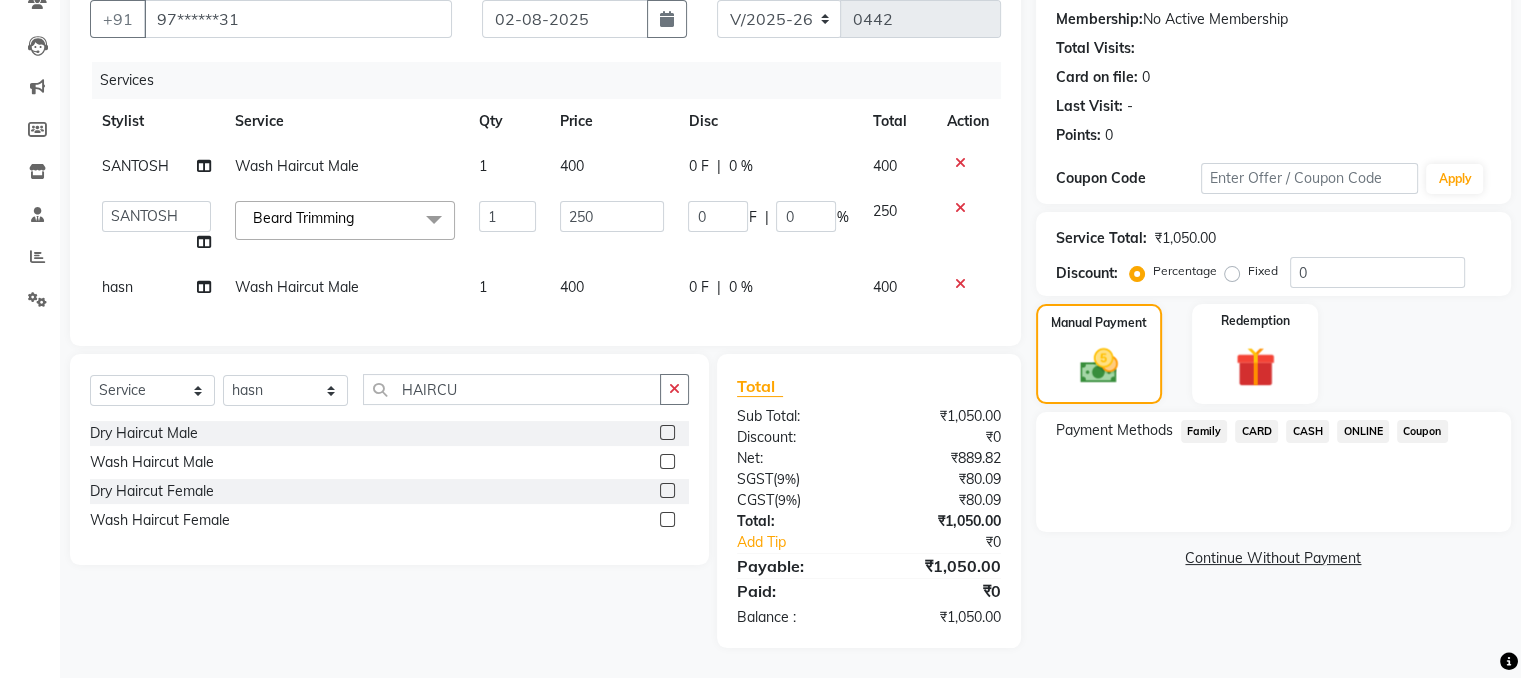 click on "CARD" 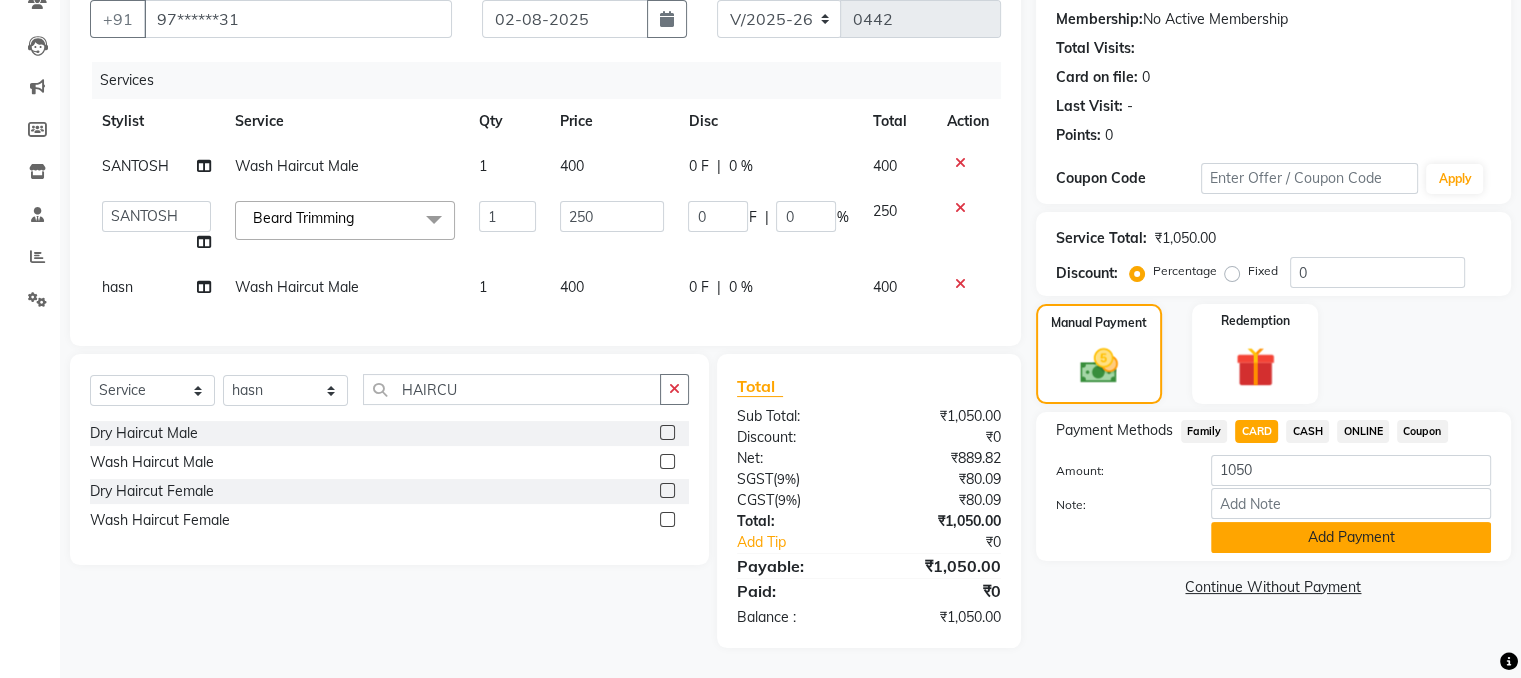 click on "Add Payment" 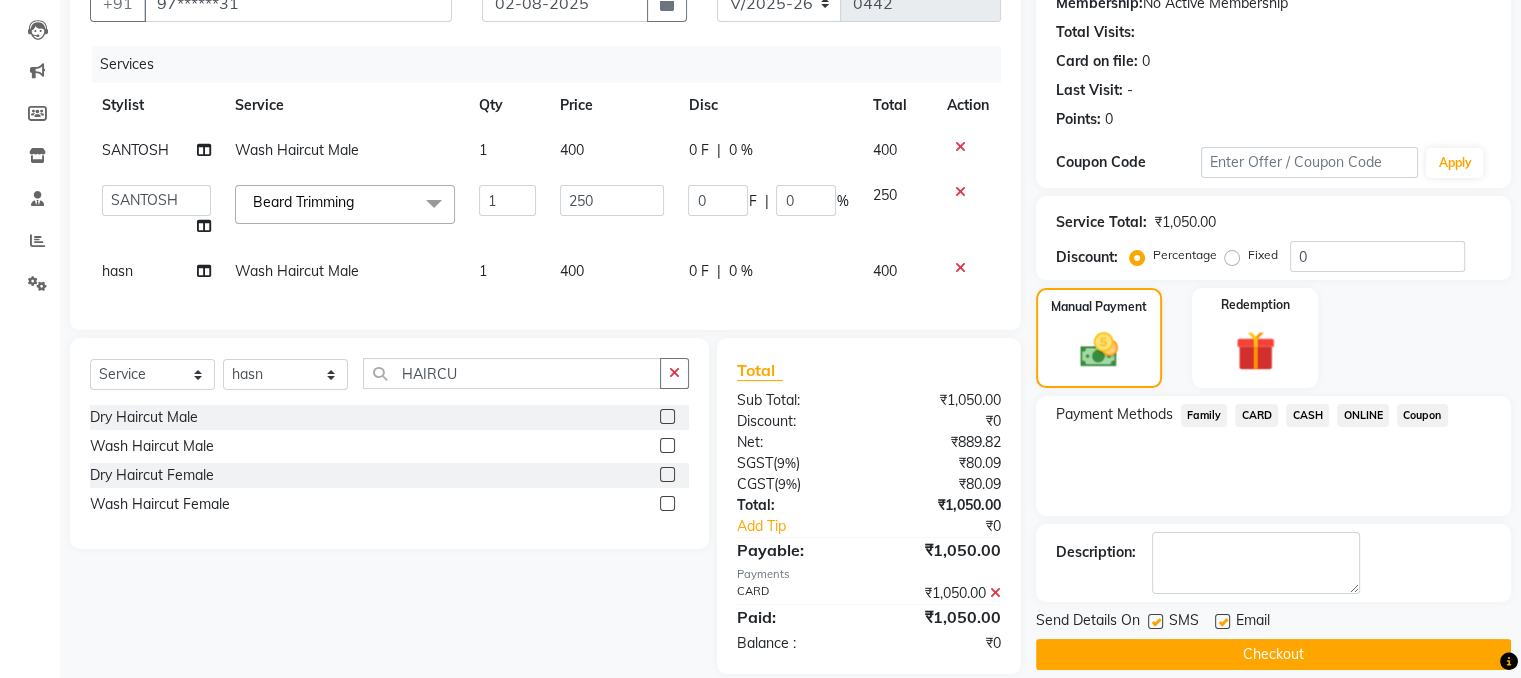 scroll, scrollTop: 244, scrollLeft: 0, axis: vertical 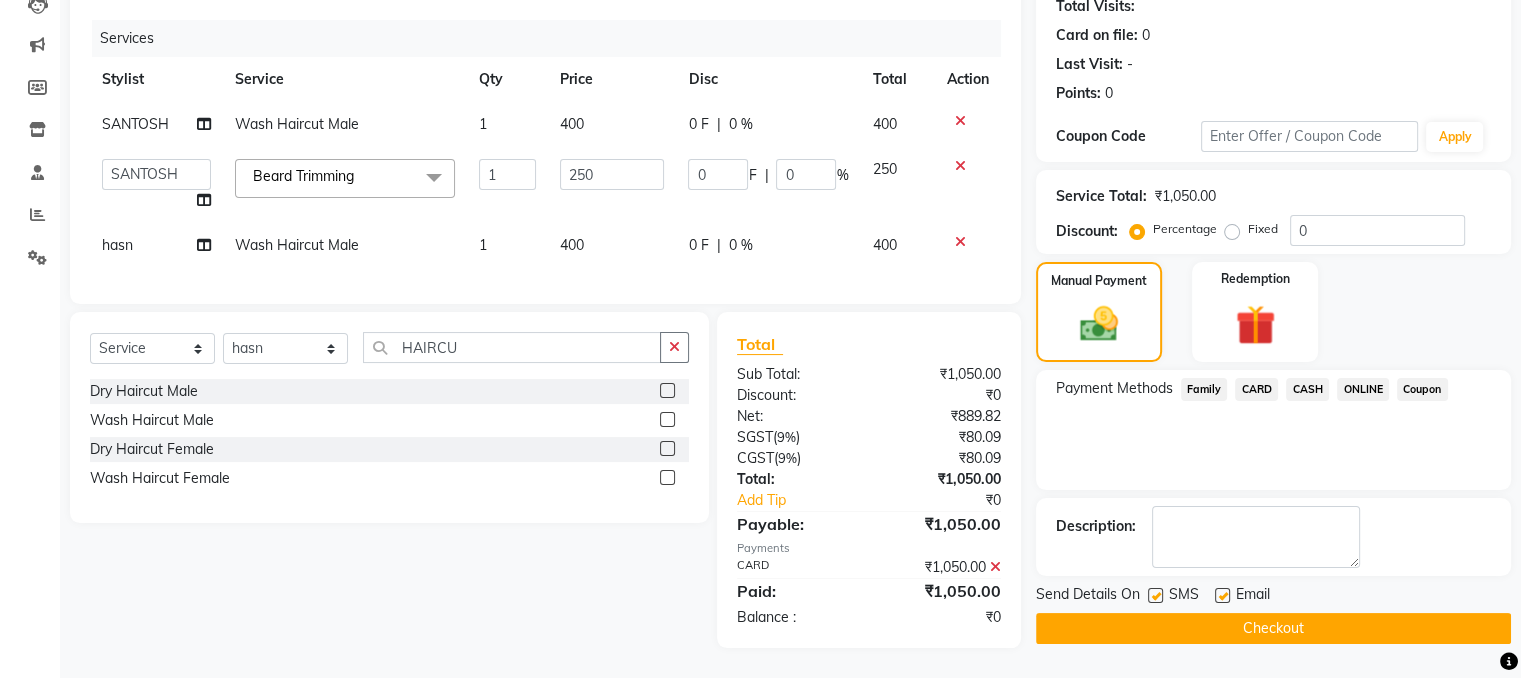 click on "Checkout" 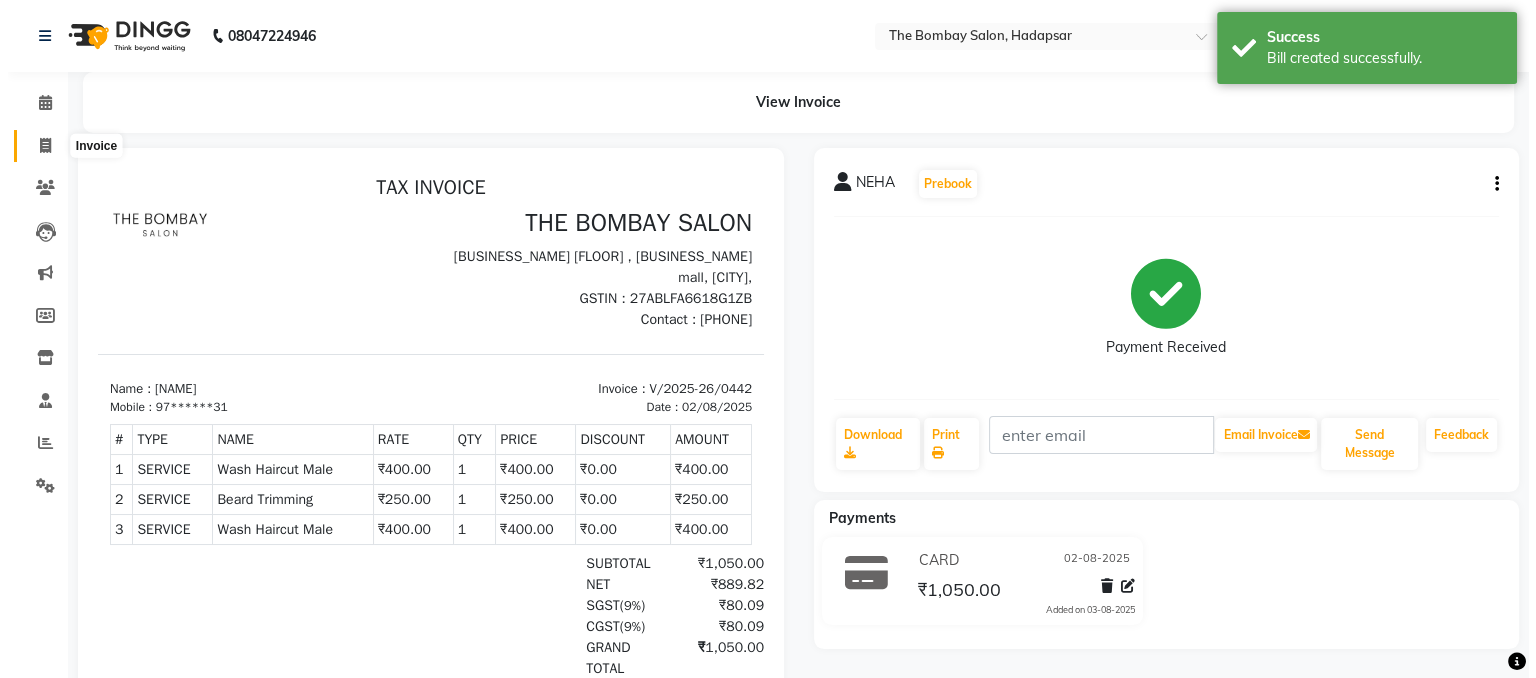 scroll, scrollTop: 0, scrollLeft: 0, axis: both 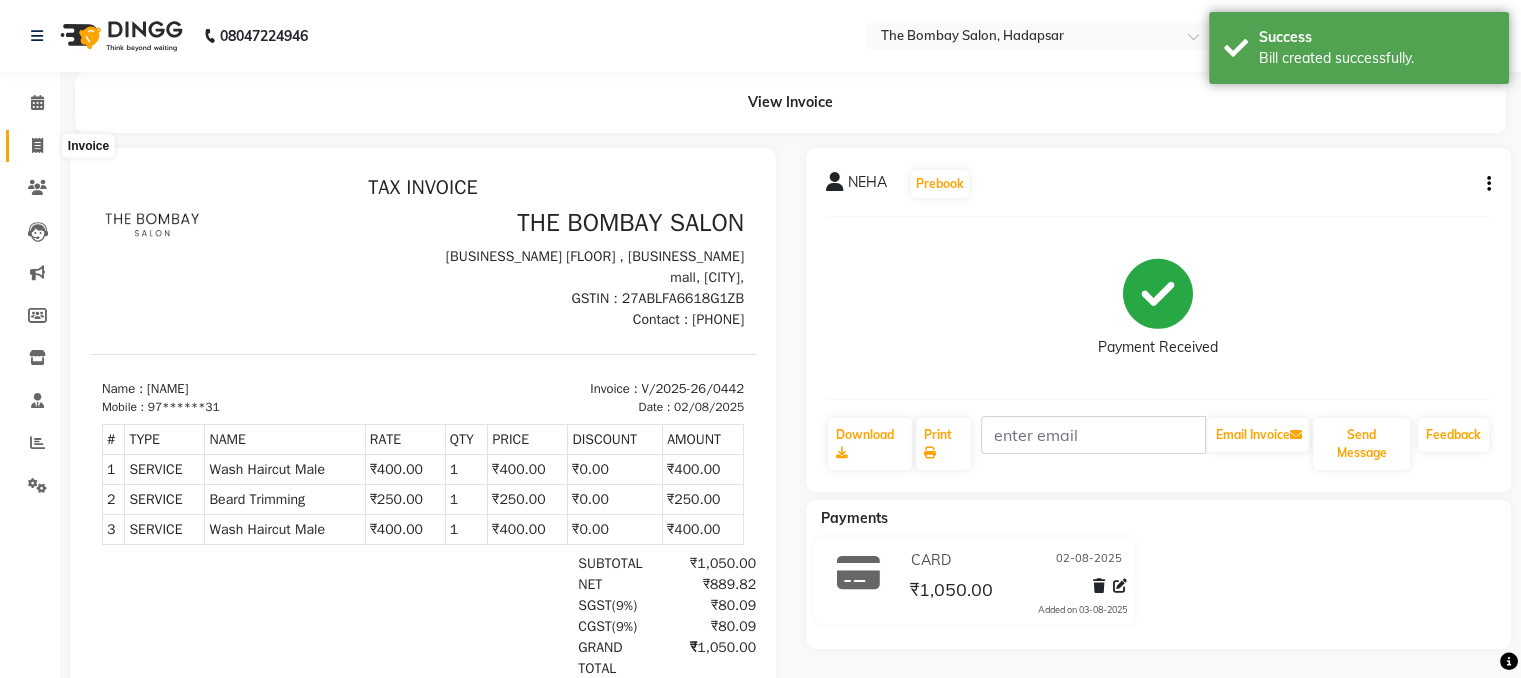 click 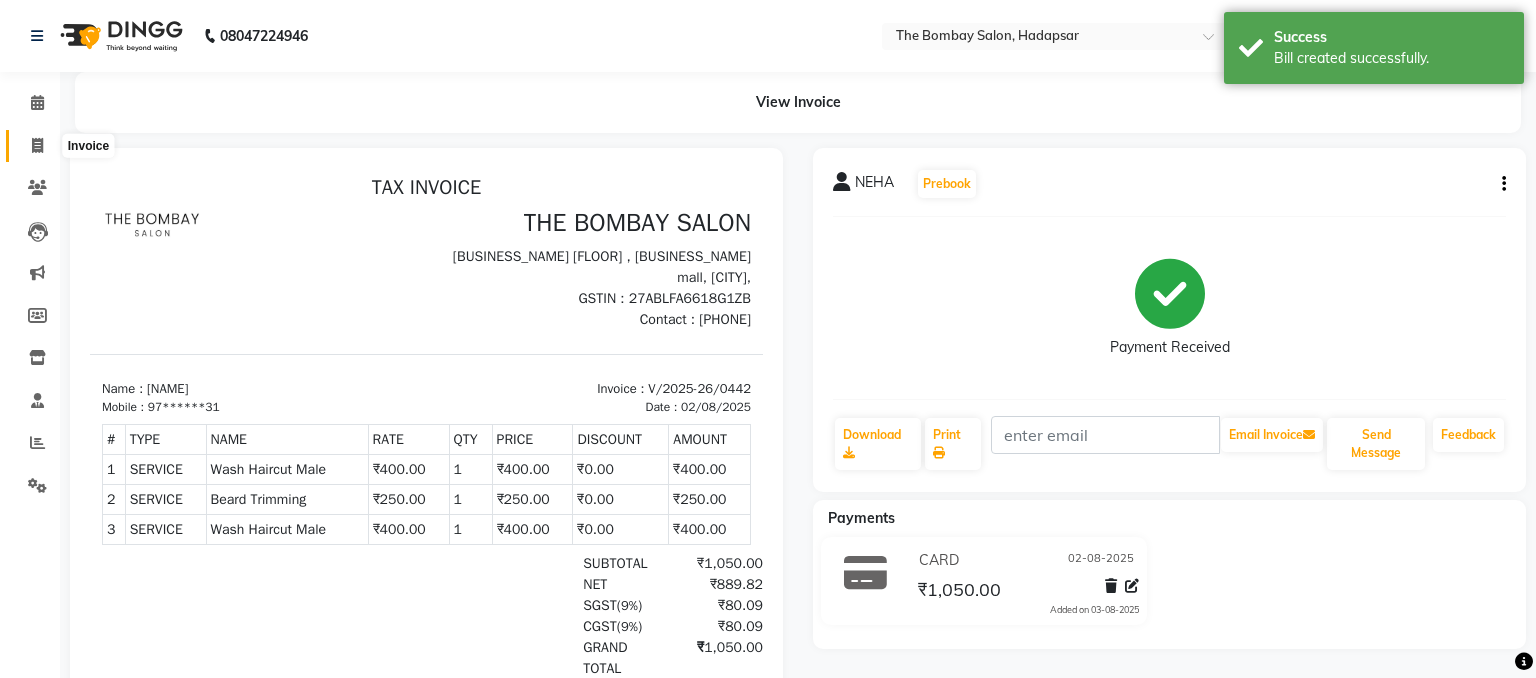 select on "service" 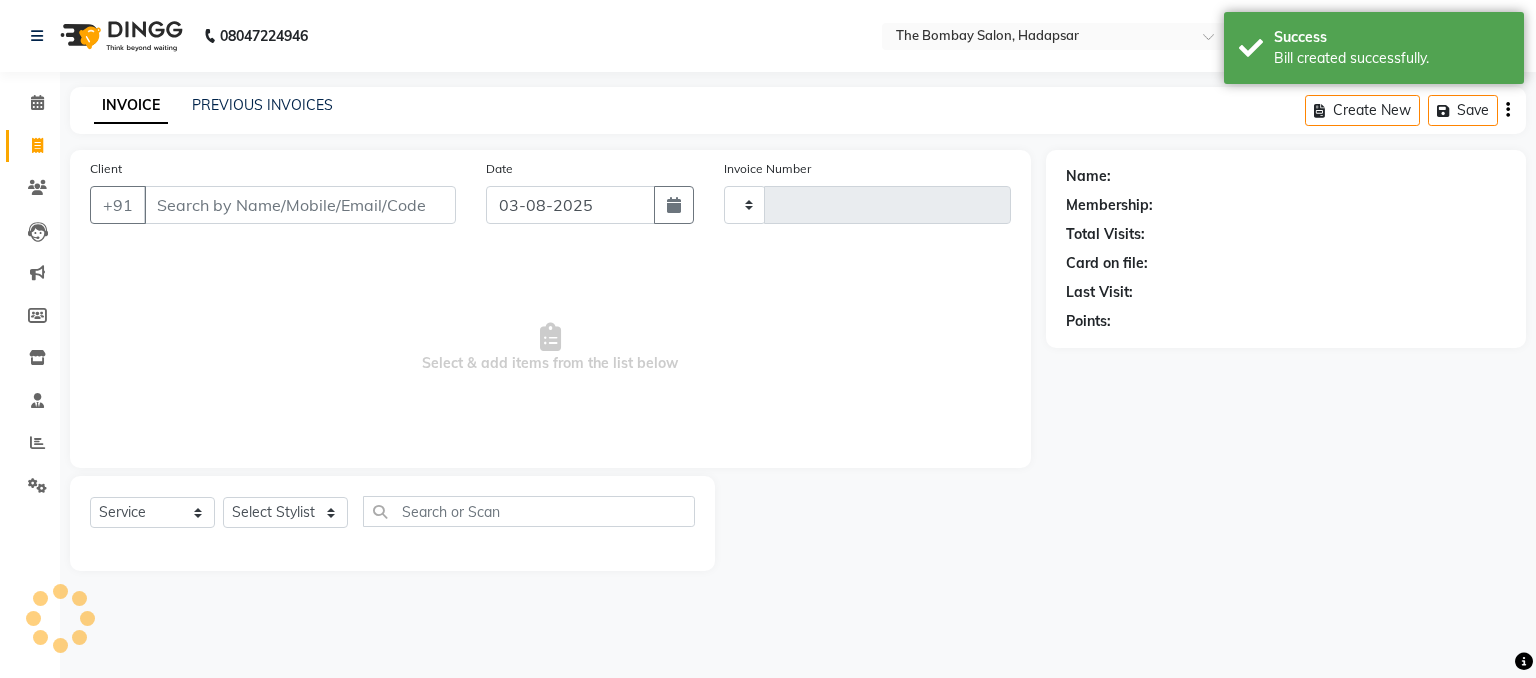 type on "0443" 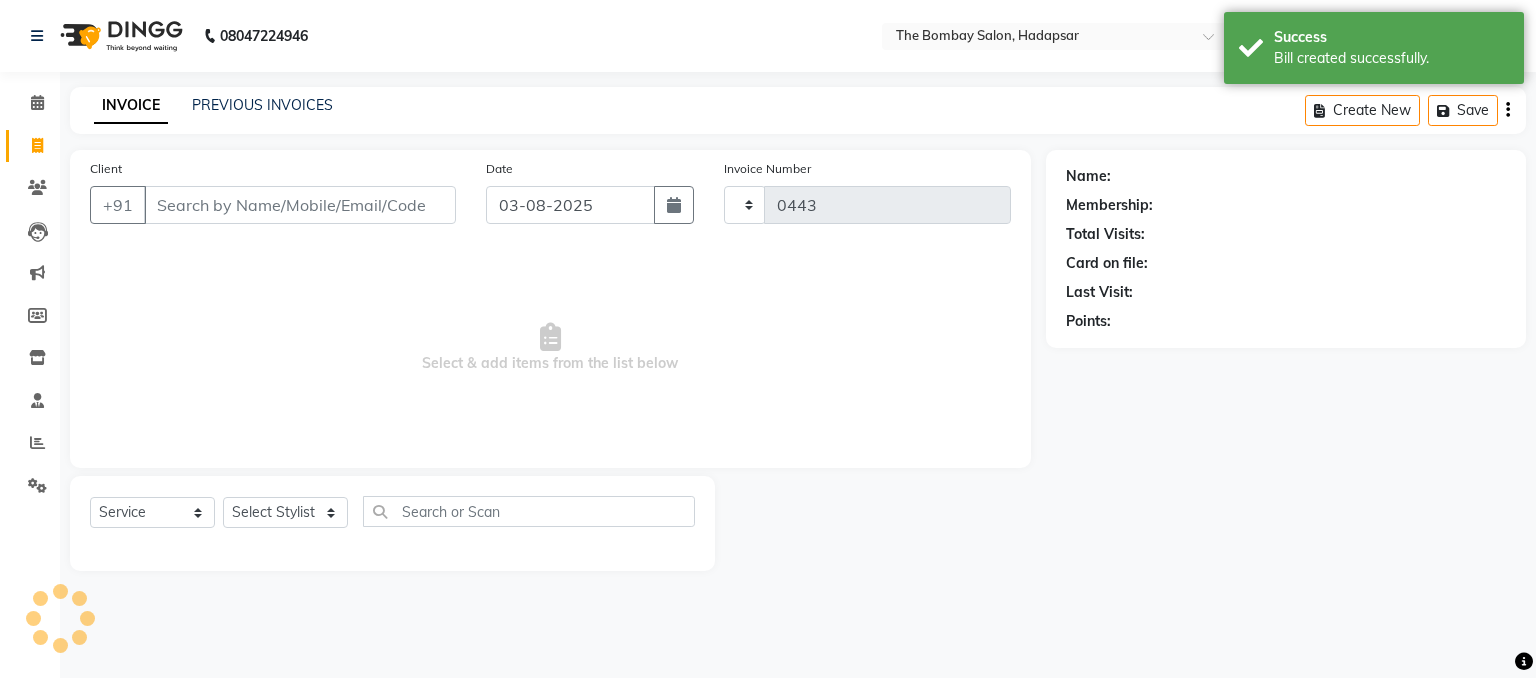 select on "8374" 